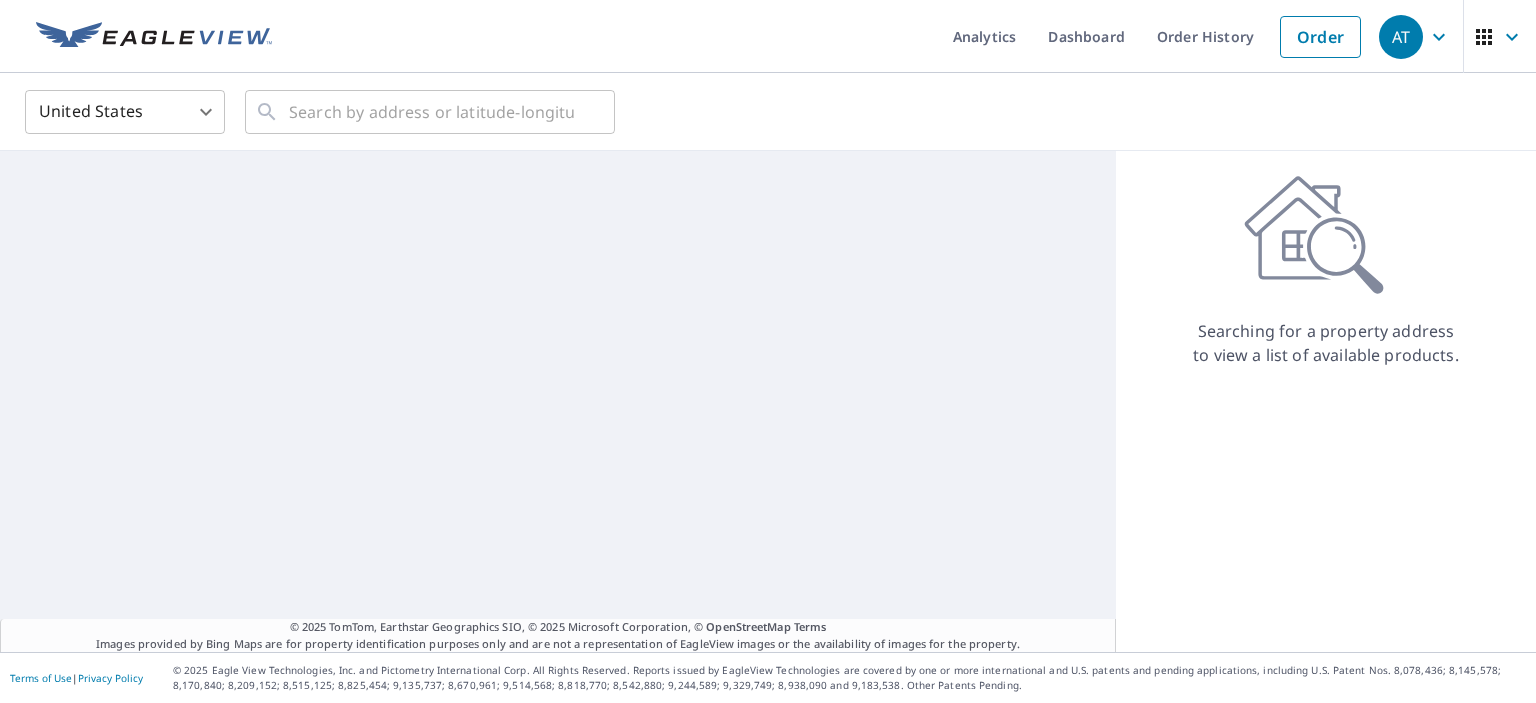 scroll, scrollTop: 0, scrollLeft: 0, axis: both 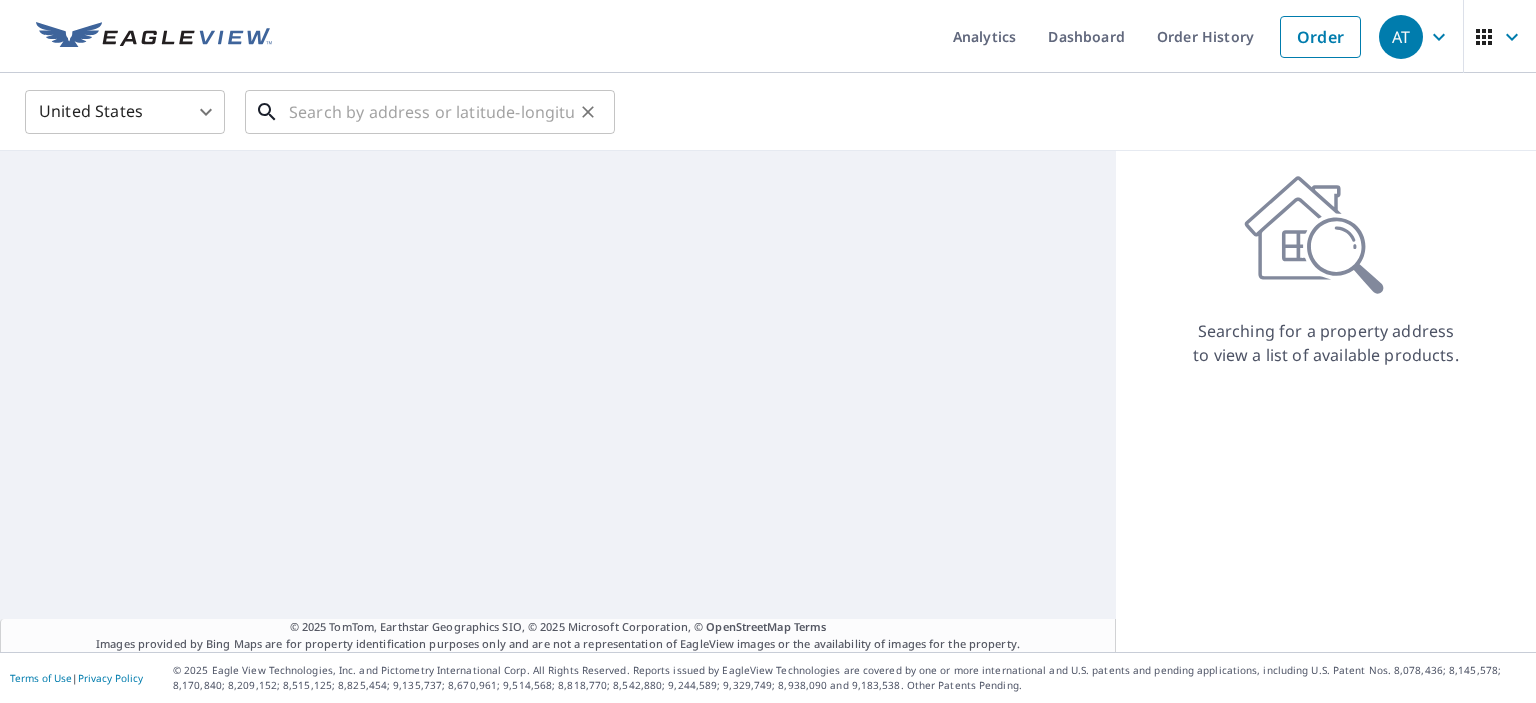 click at bounding box center (431, 112) 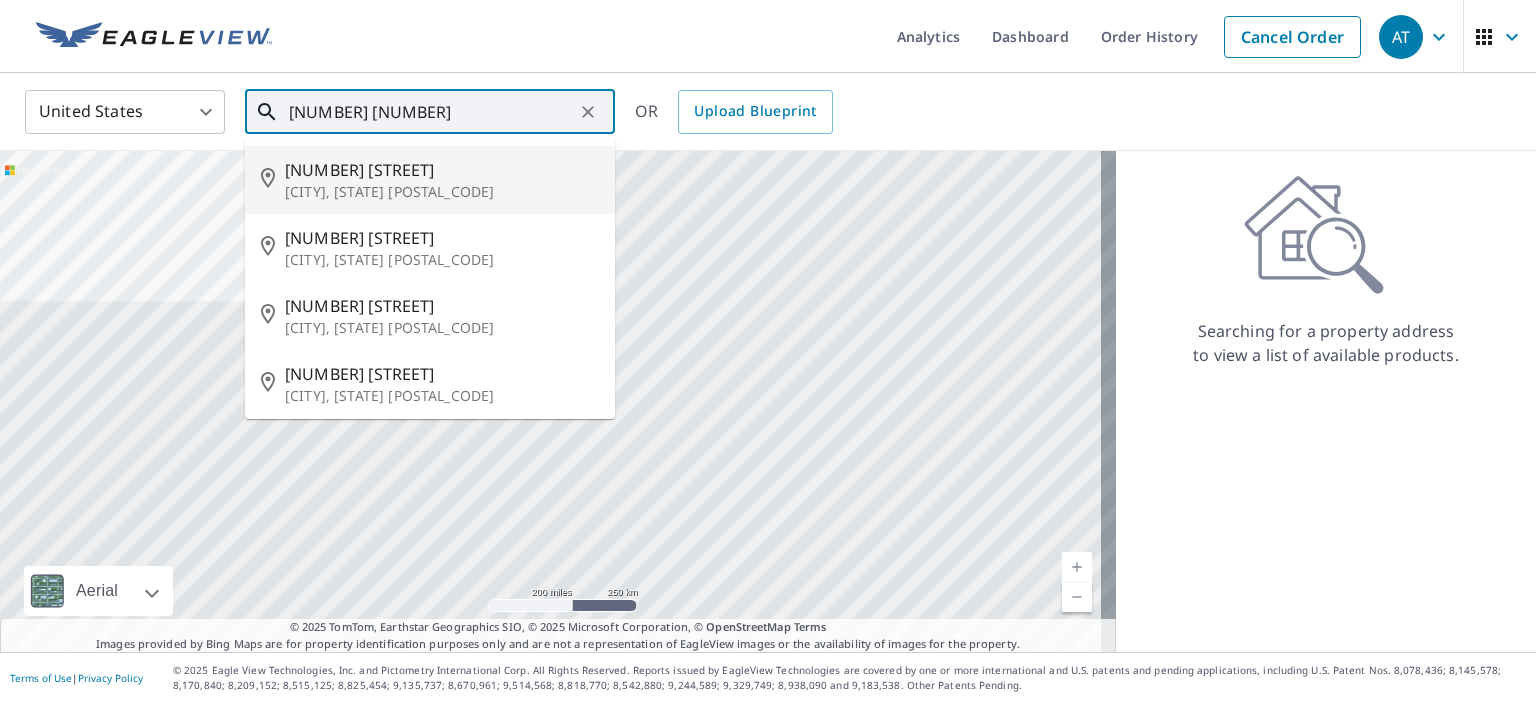 click on "[NUMBER] [STREET]" at bounding box center [442, 170] 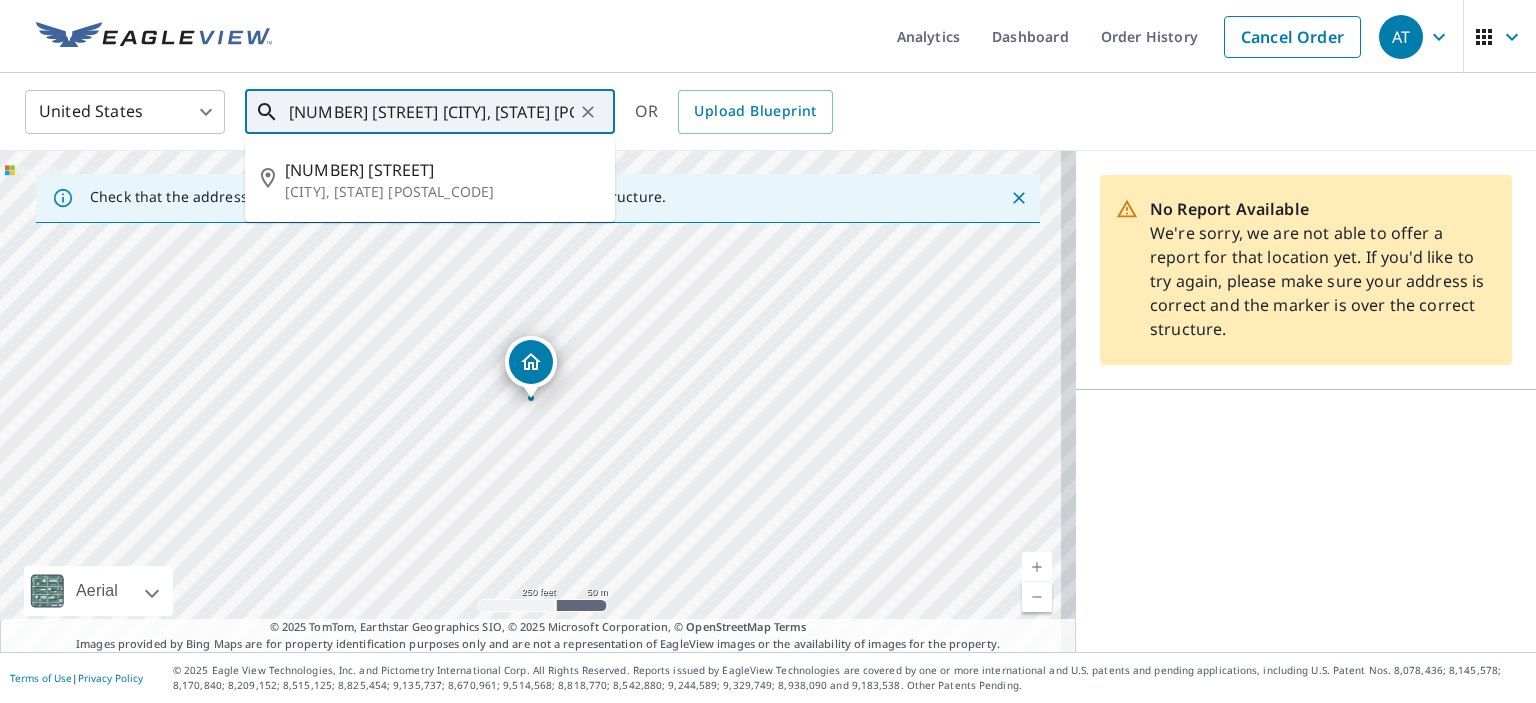 drag, startPoint x: 526, startPoint y: 115, endPoint x: 202, endPoint y: 103, distance: 324.22214 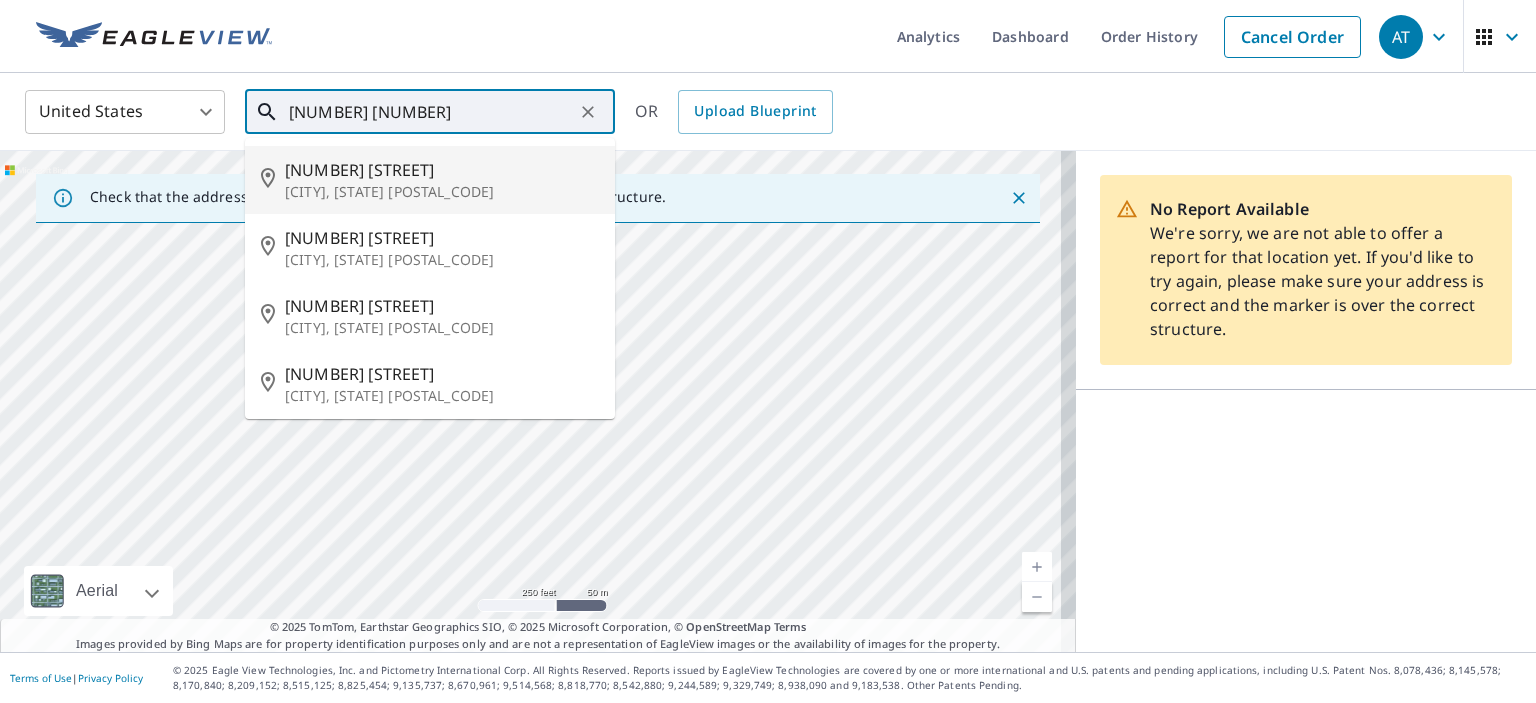 click on "[NUMBER] [STREET]" at bounding box center (442, 170) 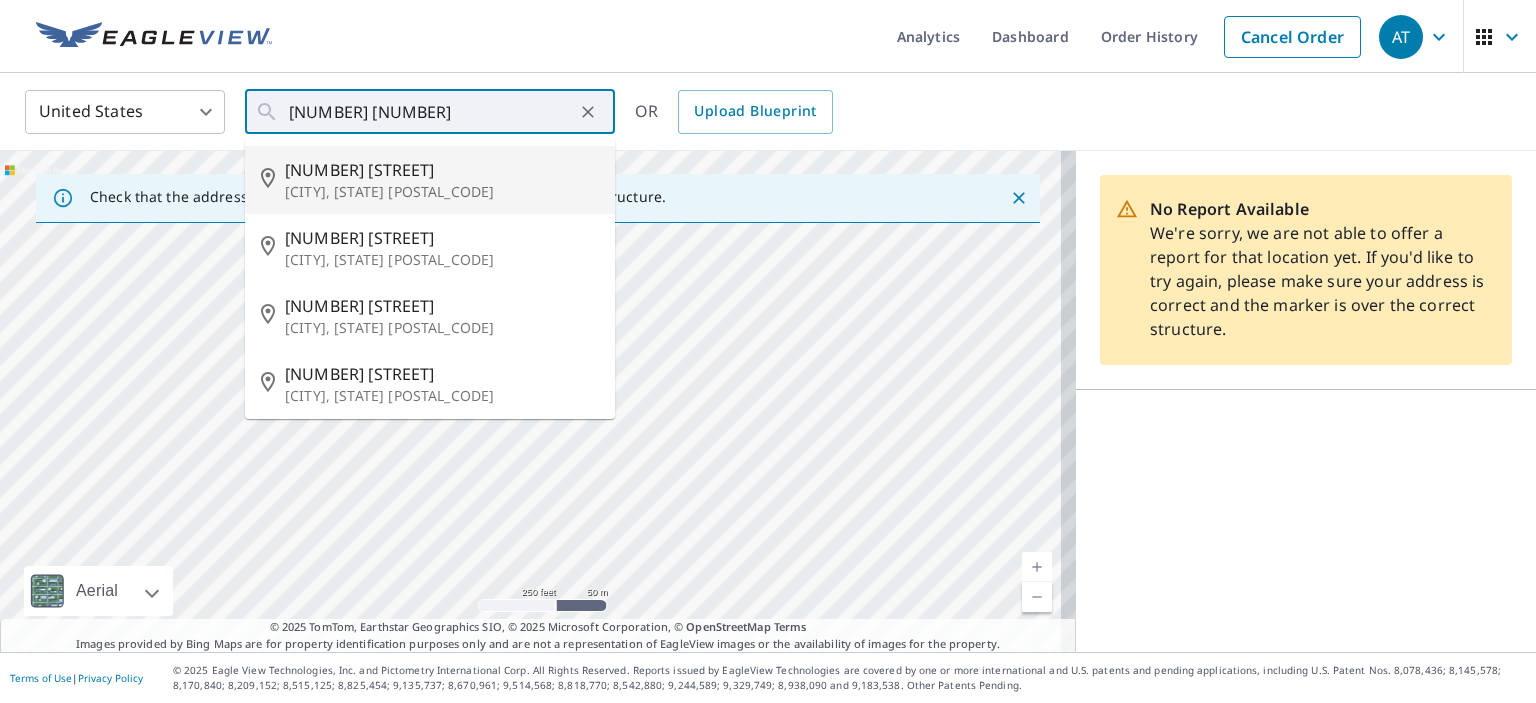 type on "[NUMBER] [STREET], [CITY], [STATE] [POSTAL_CODE]" 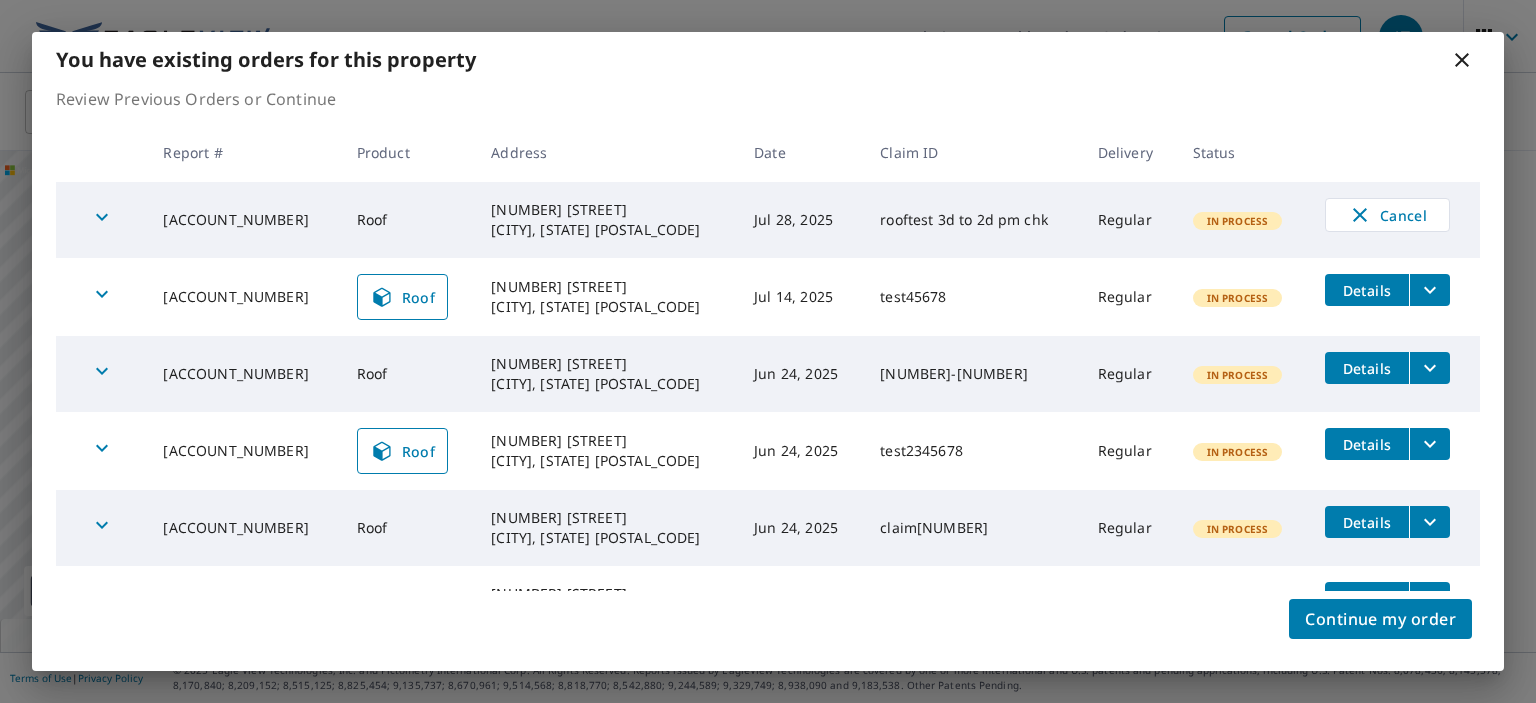 click 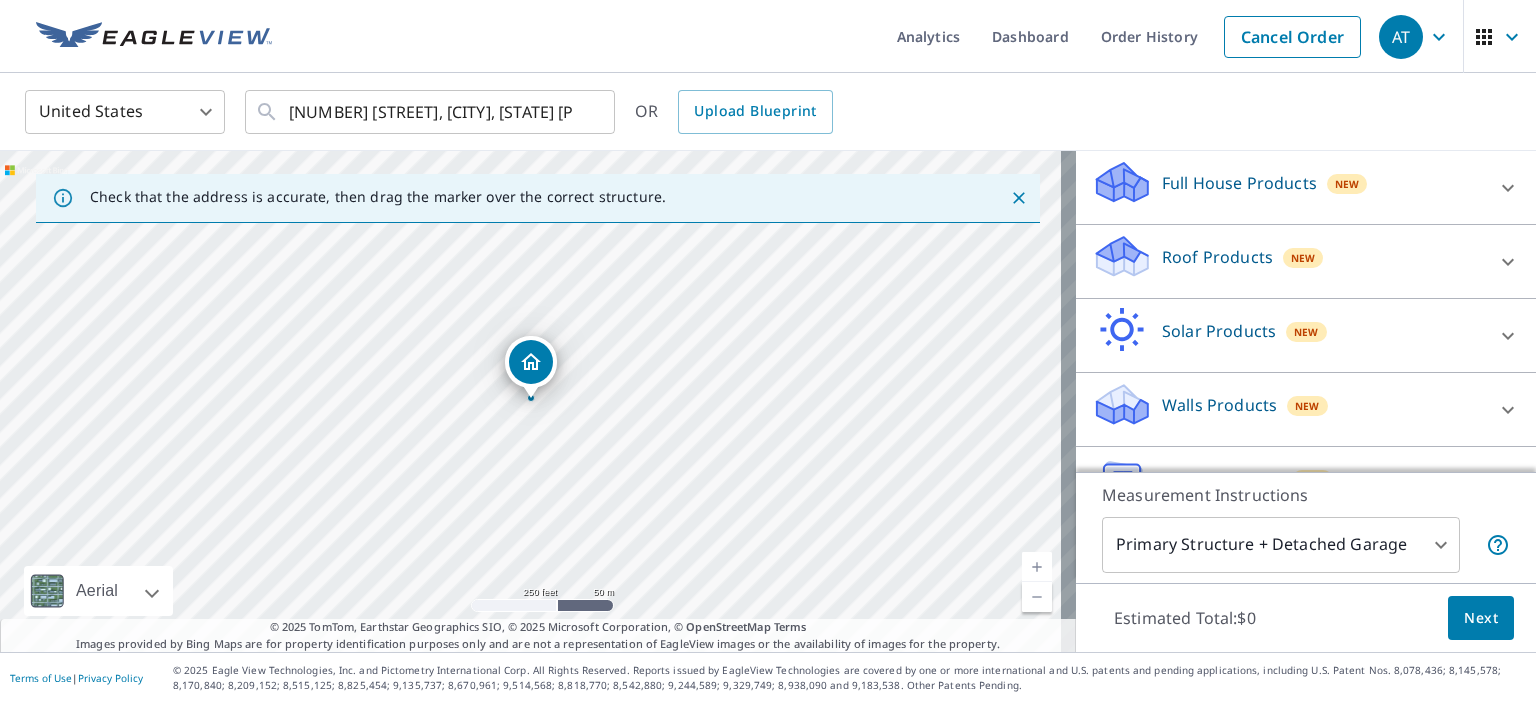 scroll, scrollTop: 234, scrollLeft: 0, axis: vertical 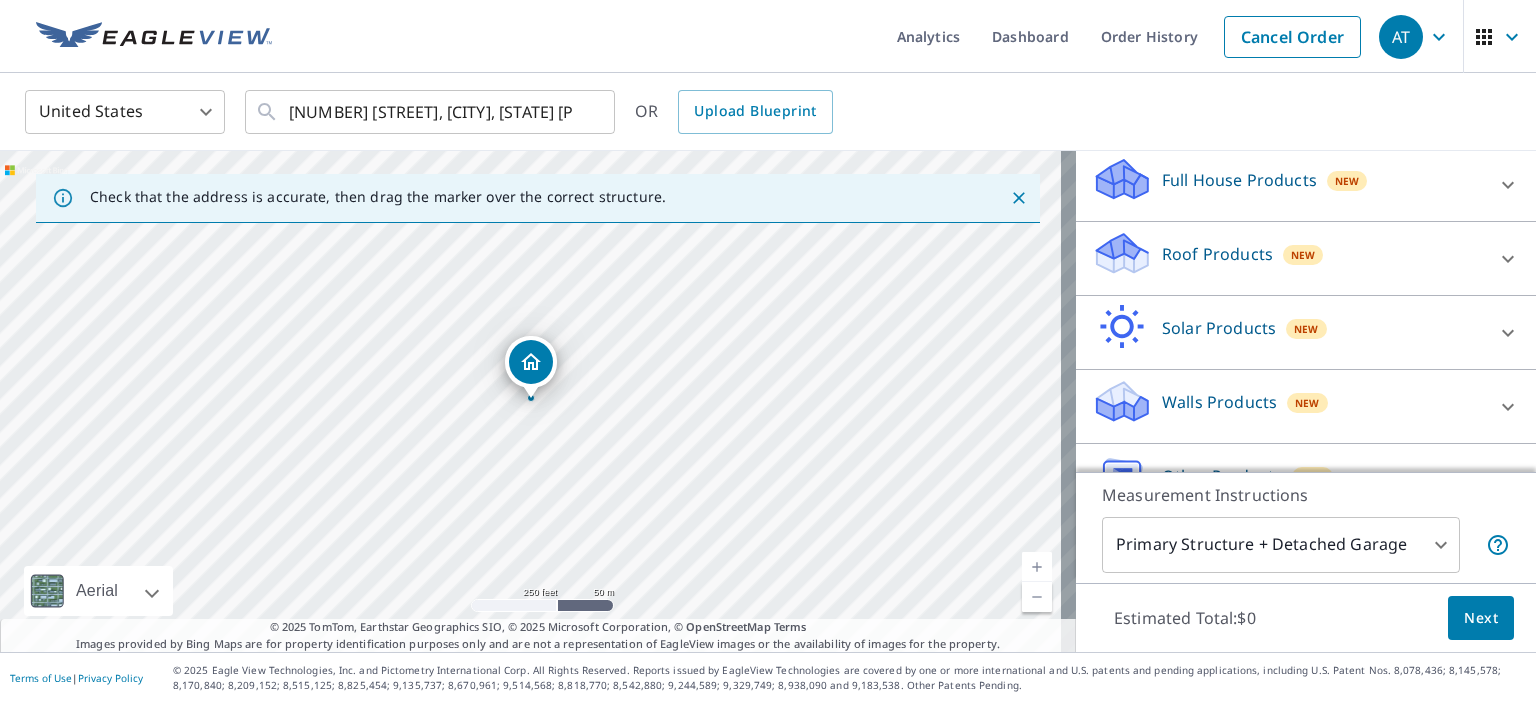 click on "Roof Products" at bounding box center (1217, 254) 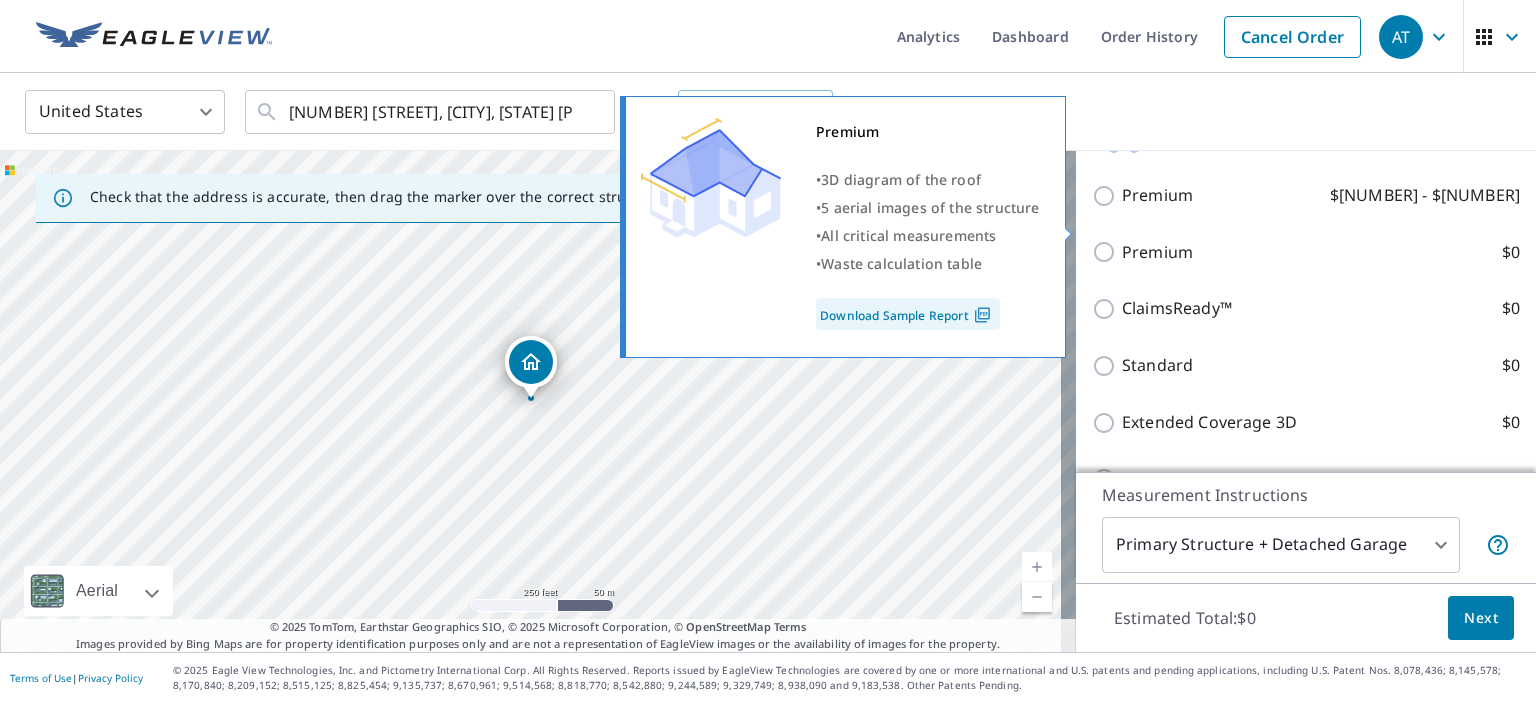 scroll, scrollTop: 250, scrollLeft: 0, axis: vertical 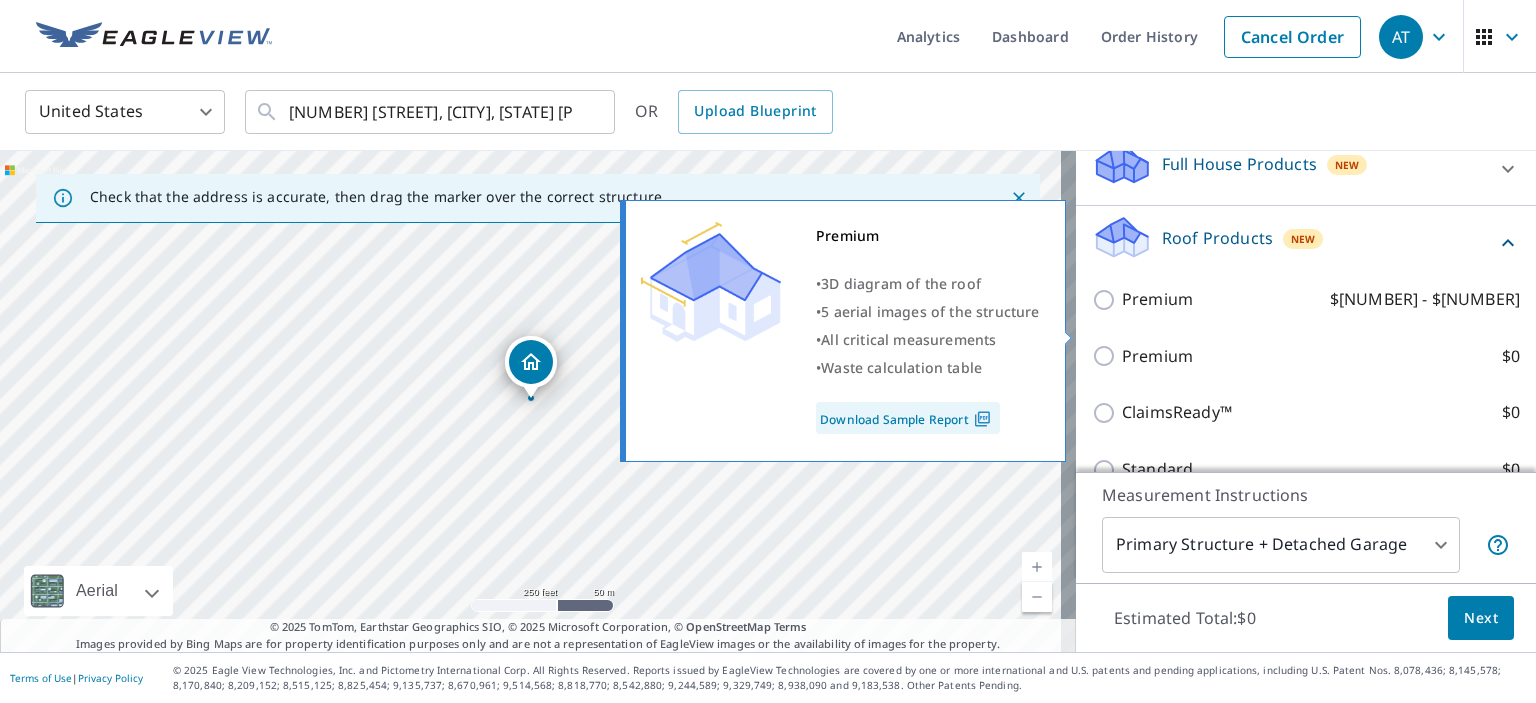 click on "Premium" at bounding box center (1157, 356) 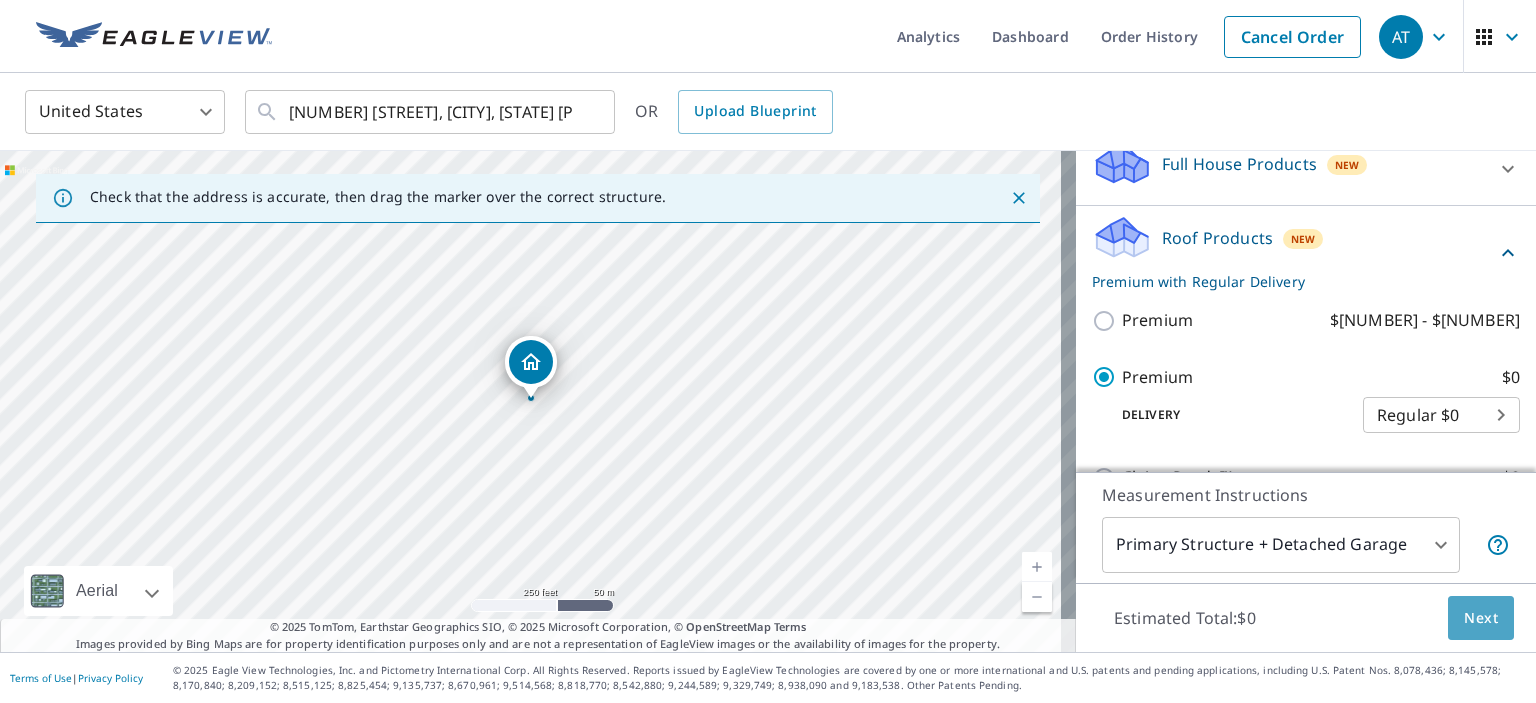 click on "Next" at bounding box center (1481, 618) 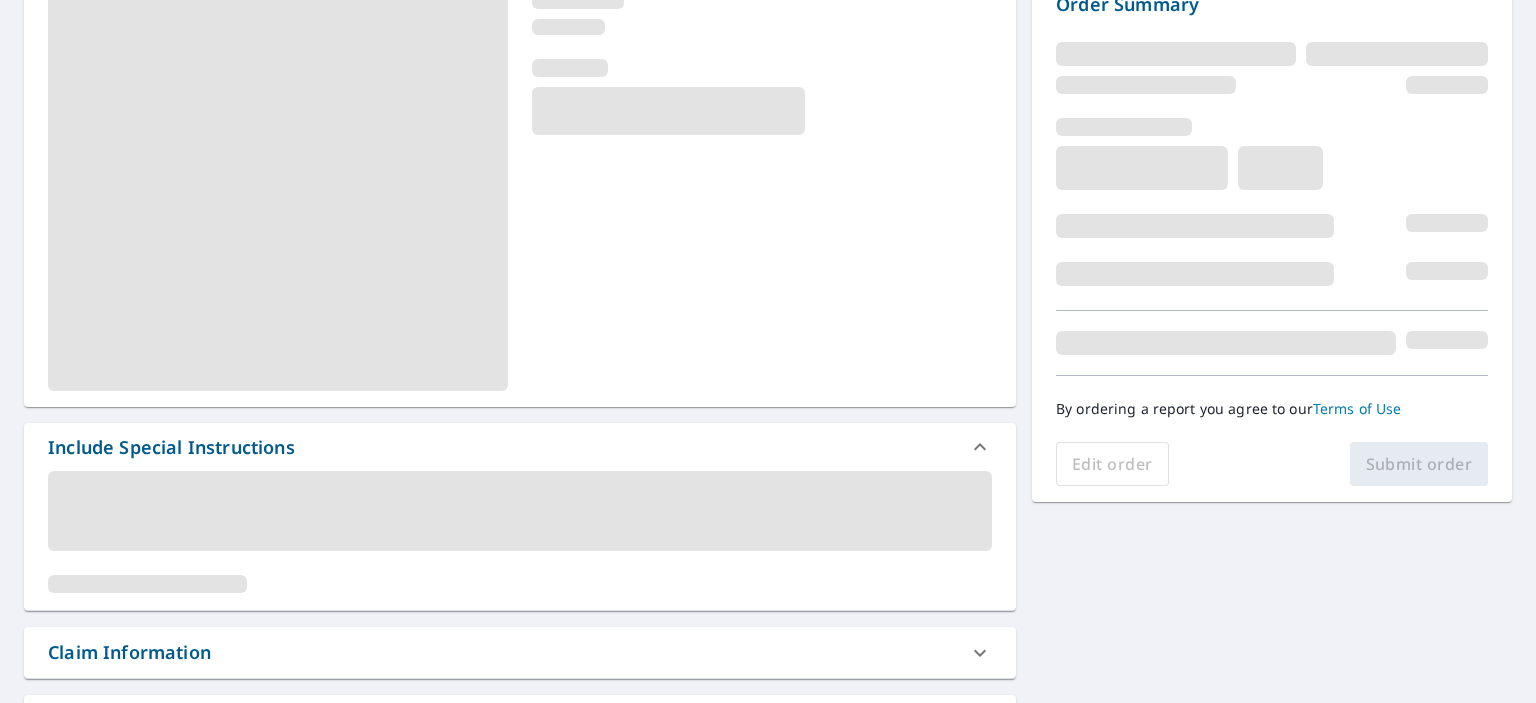 scroll, scrollTop: 252, scrollLeft: 0, axis: vertical 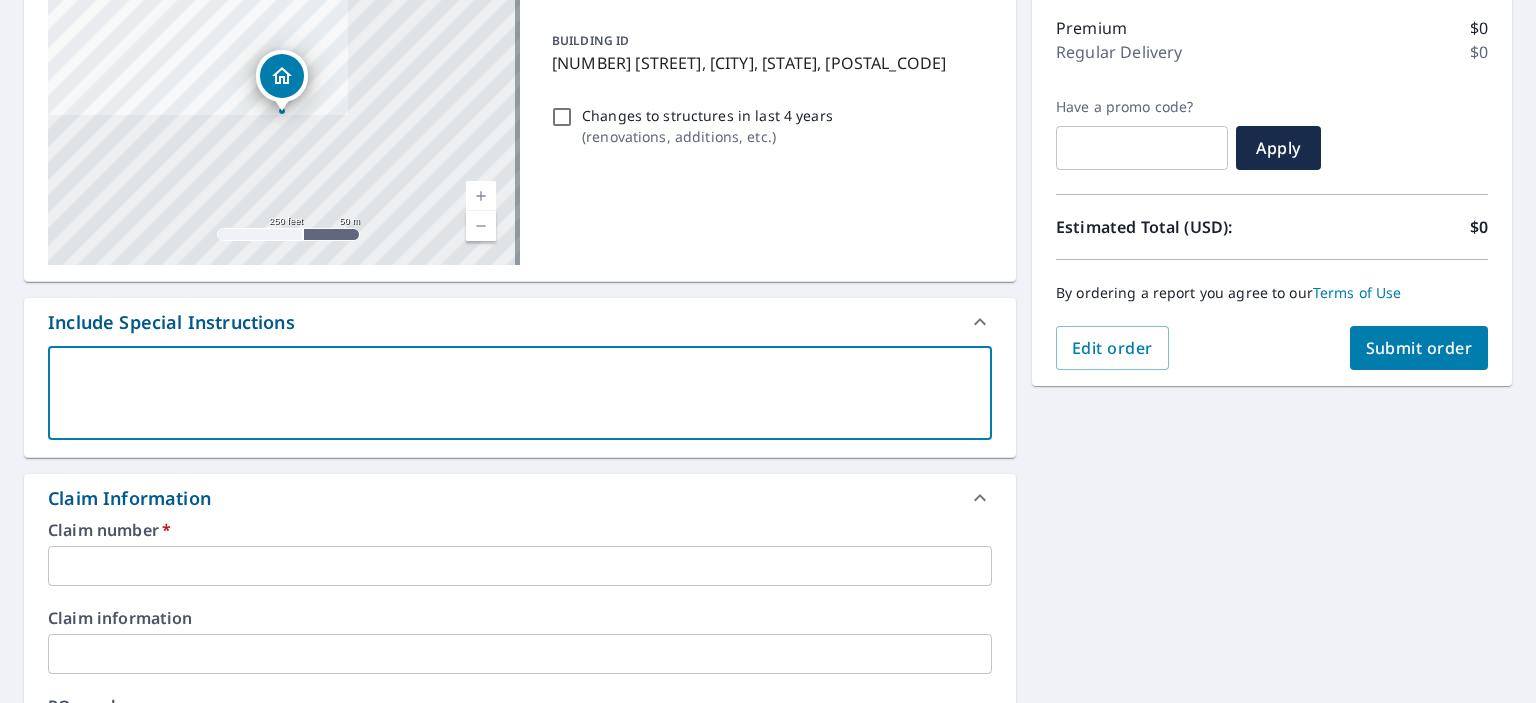 click at bounding box center [520, 393] 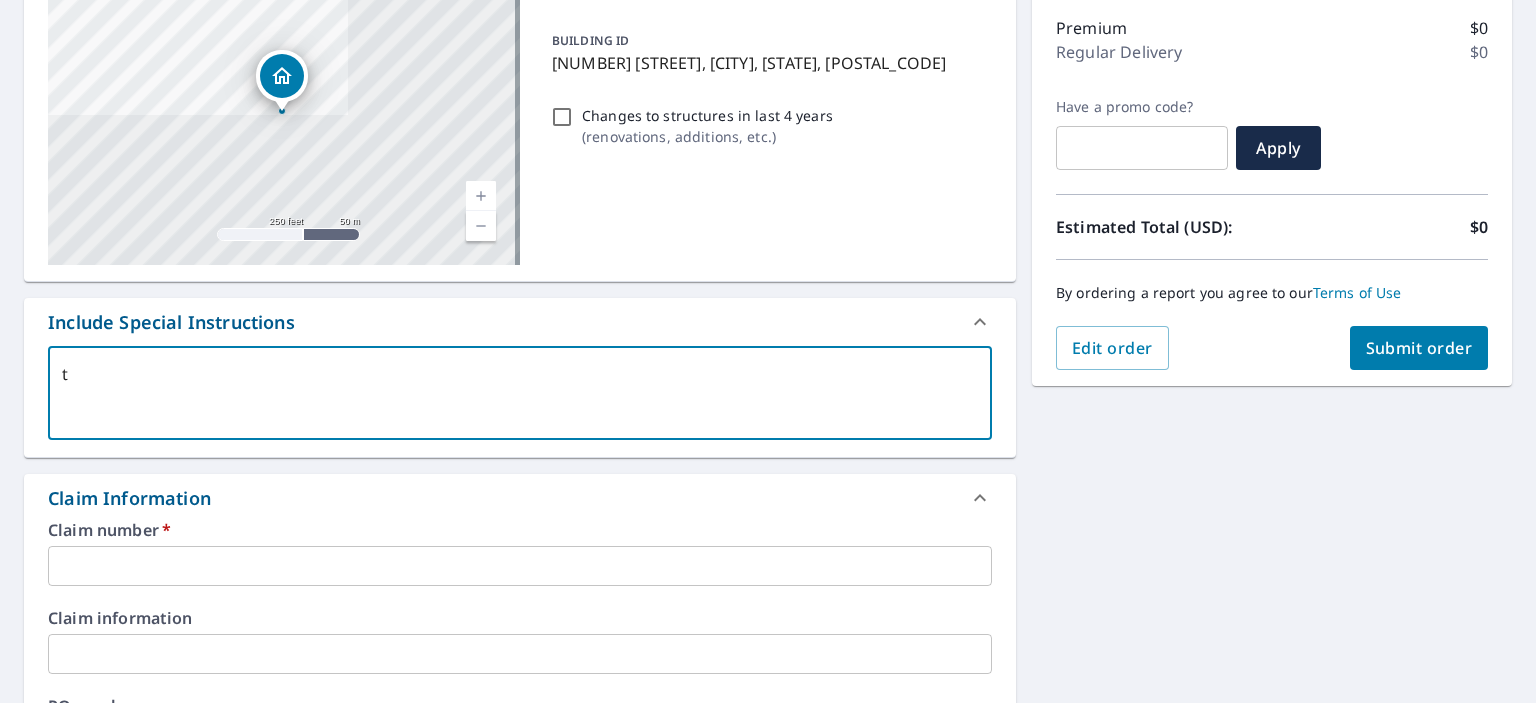 type on "te" 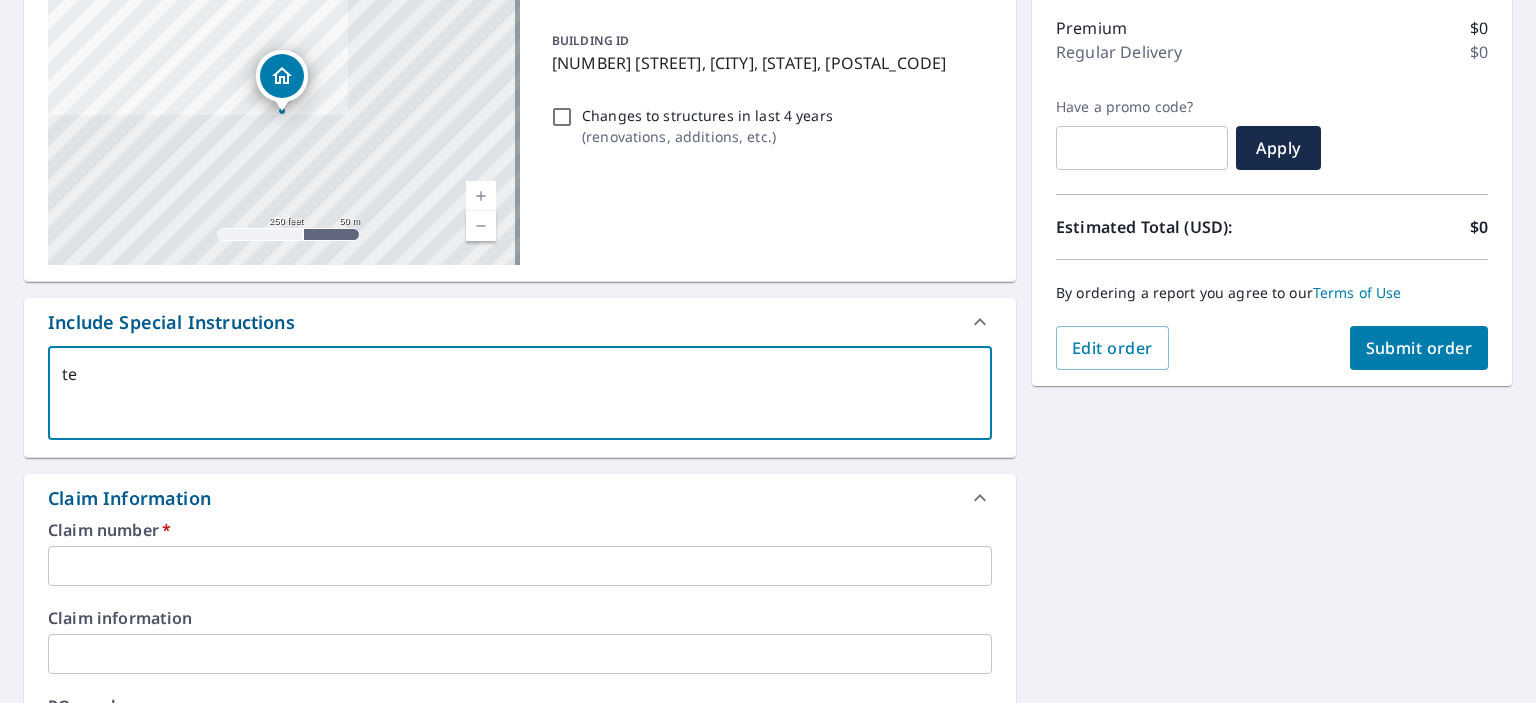 type on "tes" 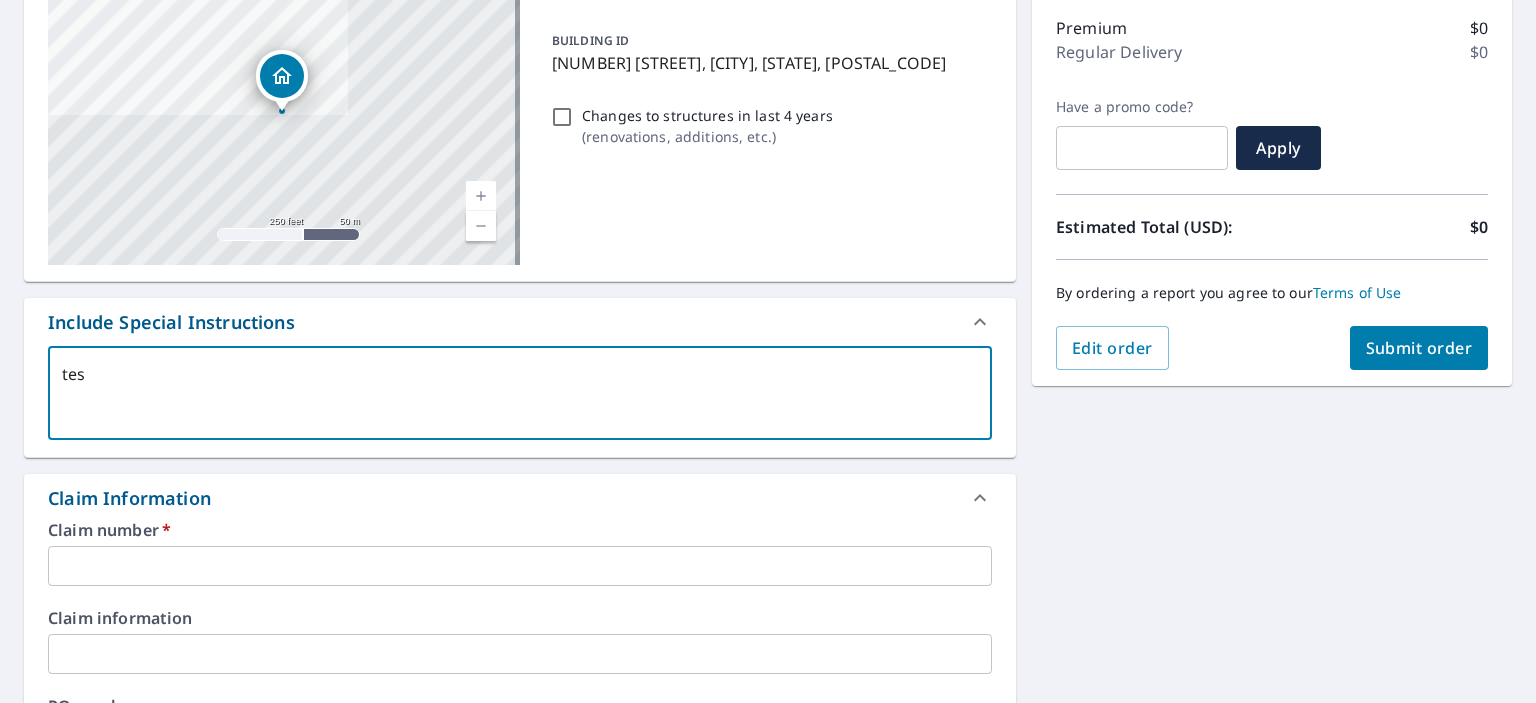 type on "test" 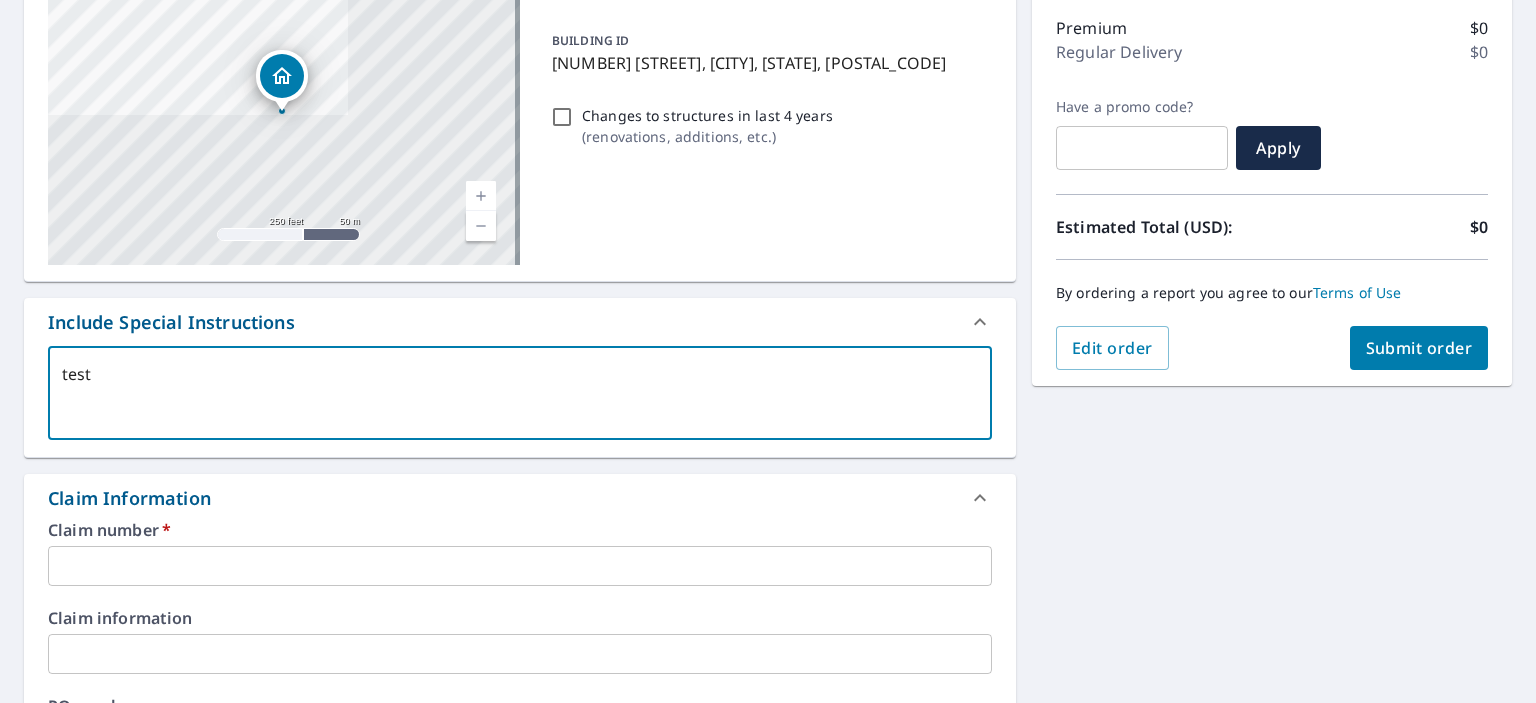 type on "test" 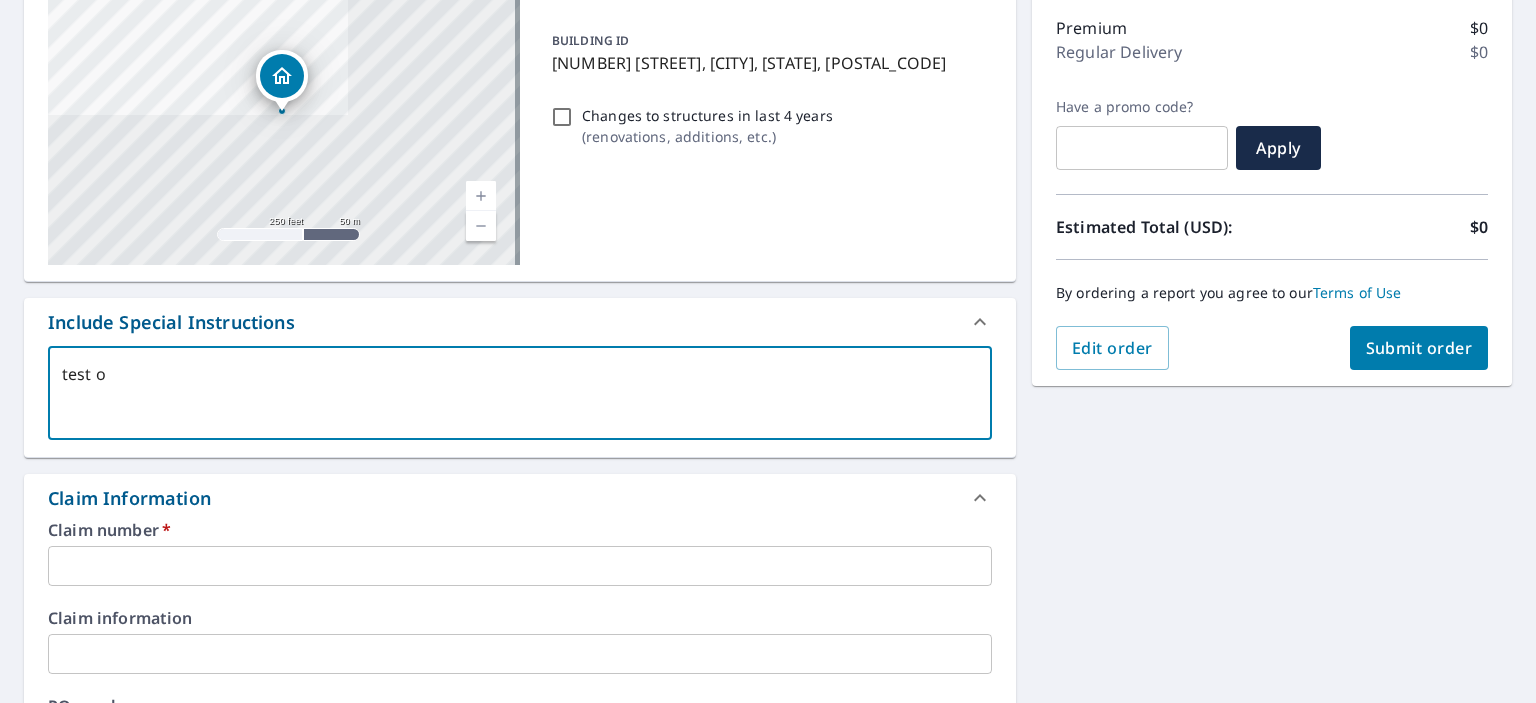 type on "test or" 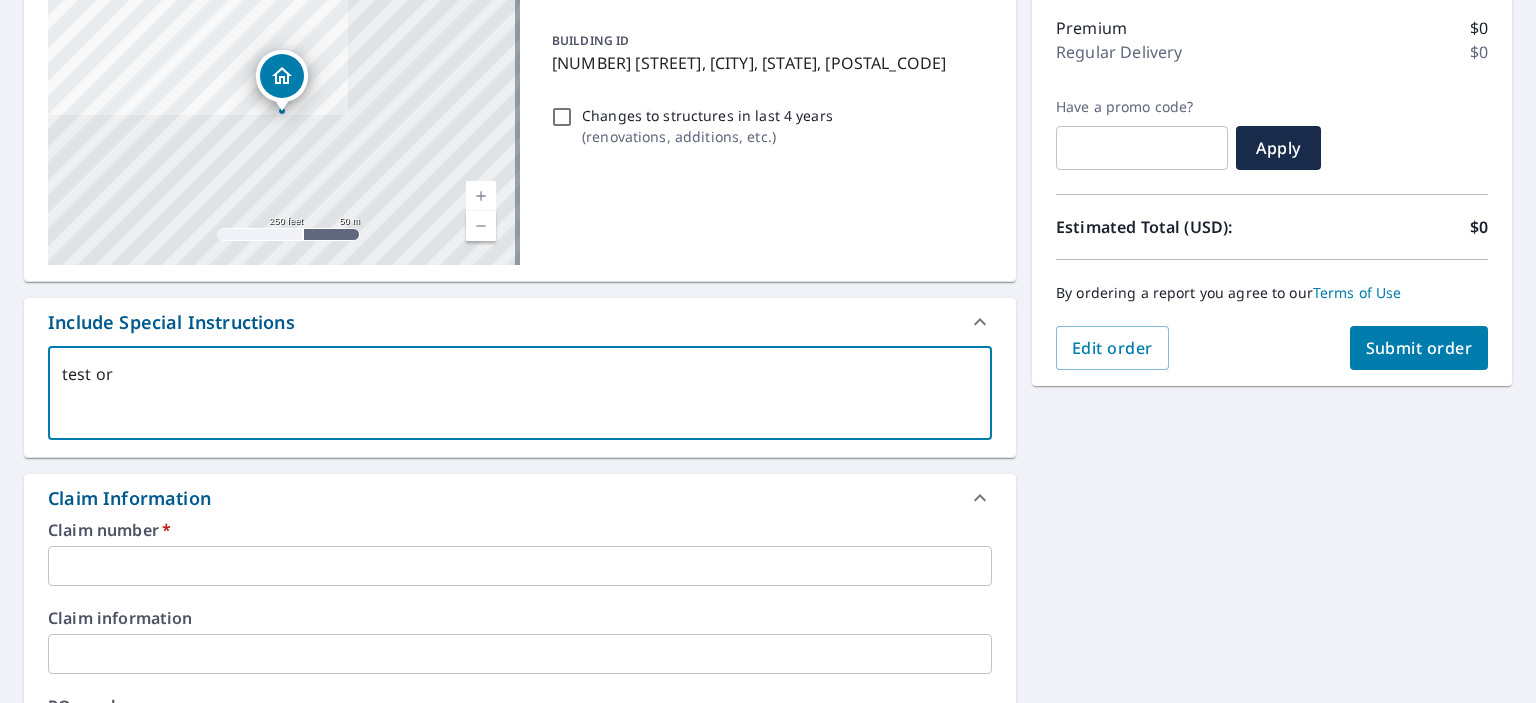 type on "test ord" 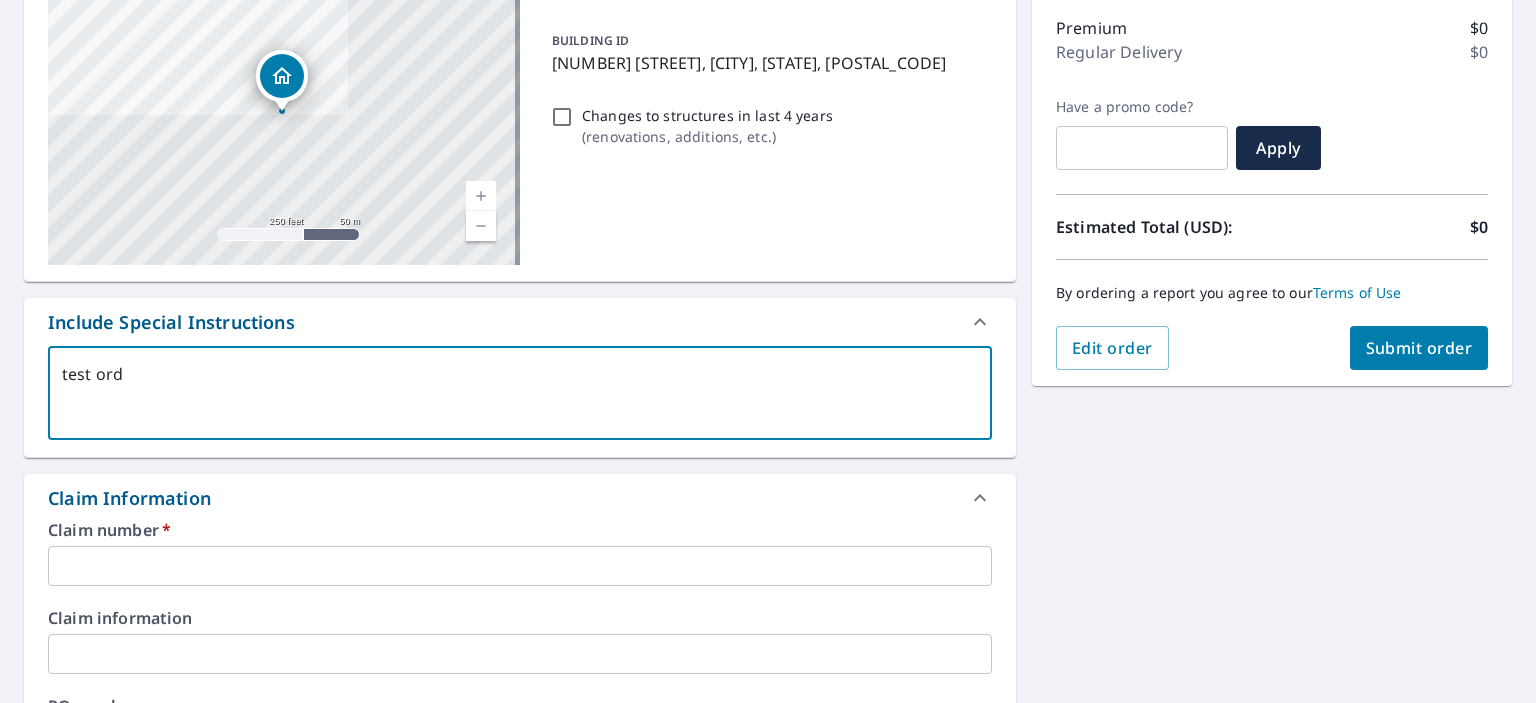 type on "test orde" 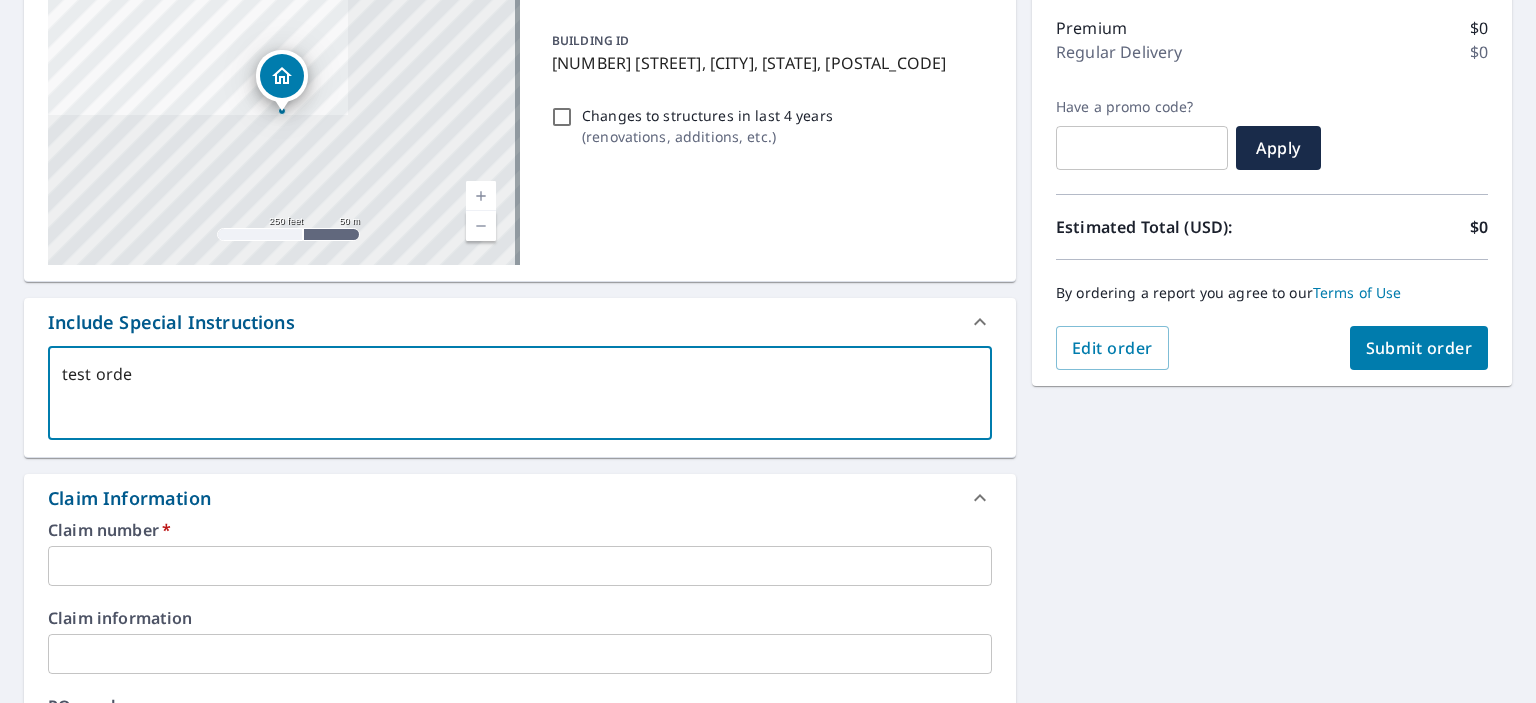 type on "test order" 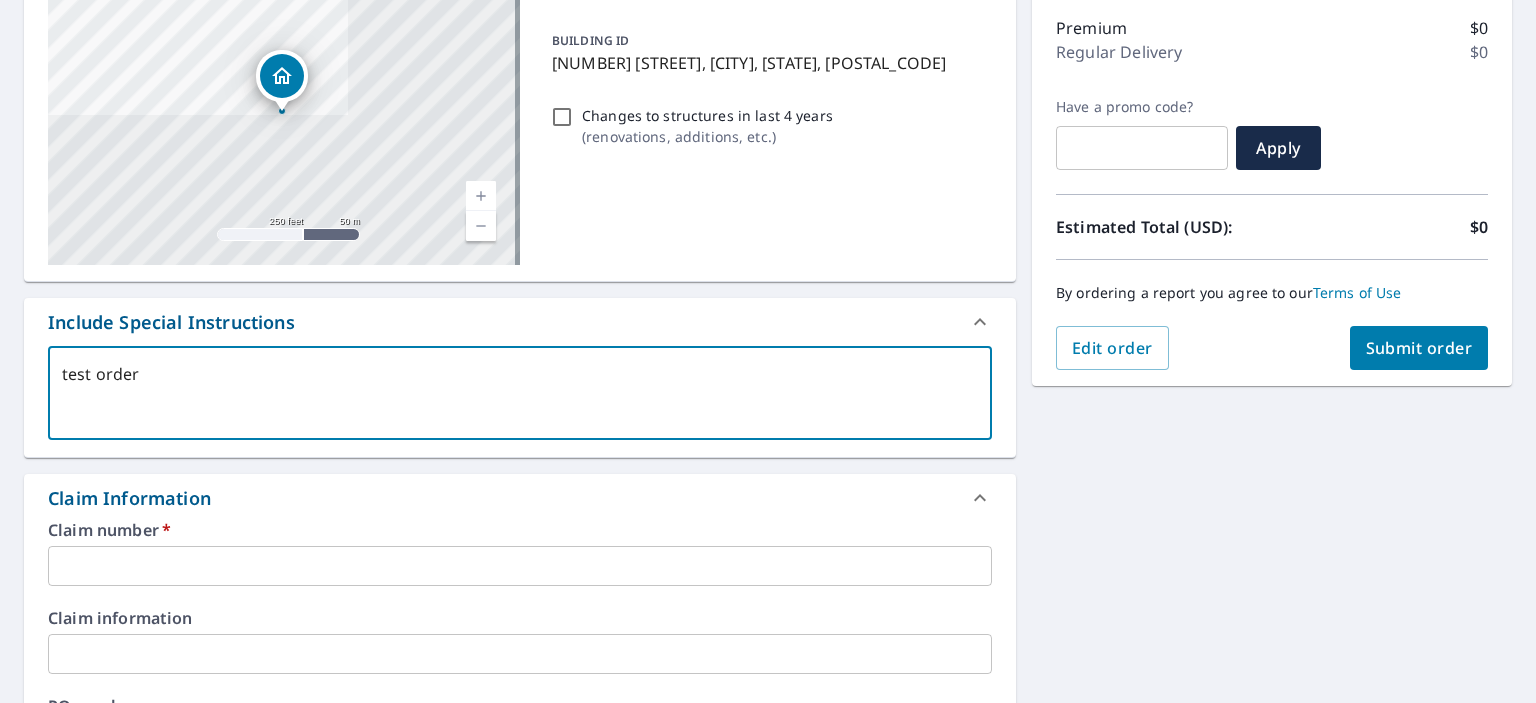 type on "test order" 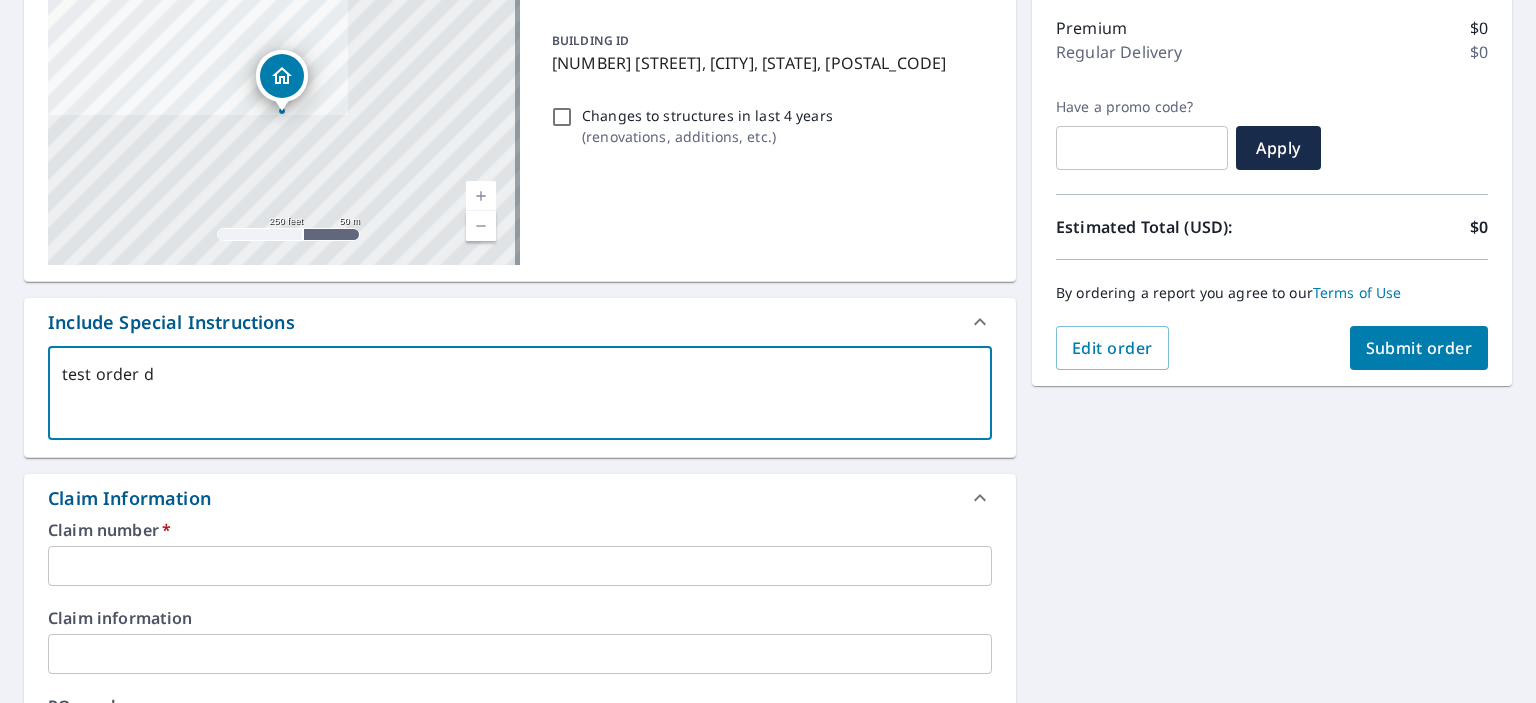 type on "test order do" 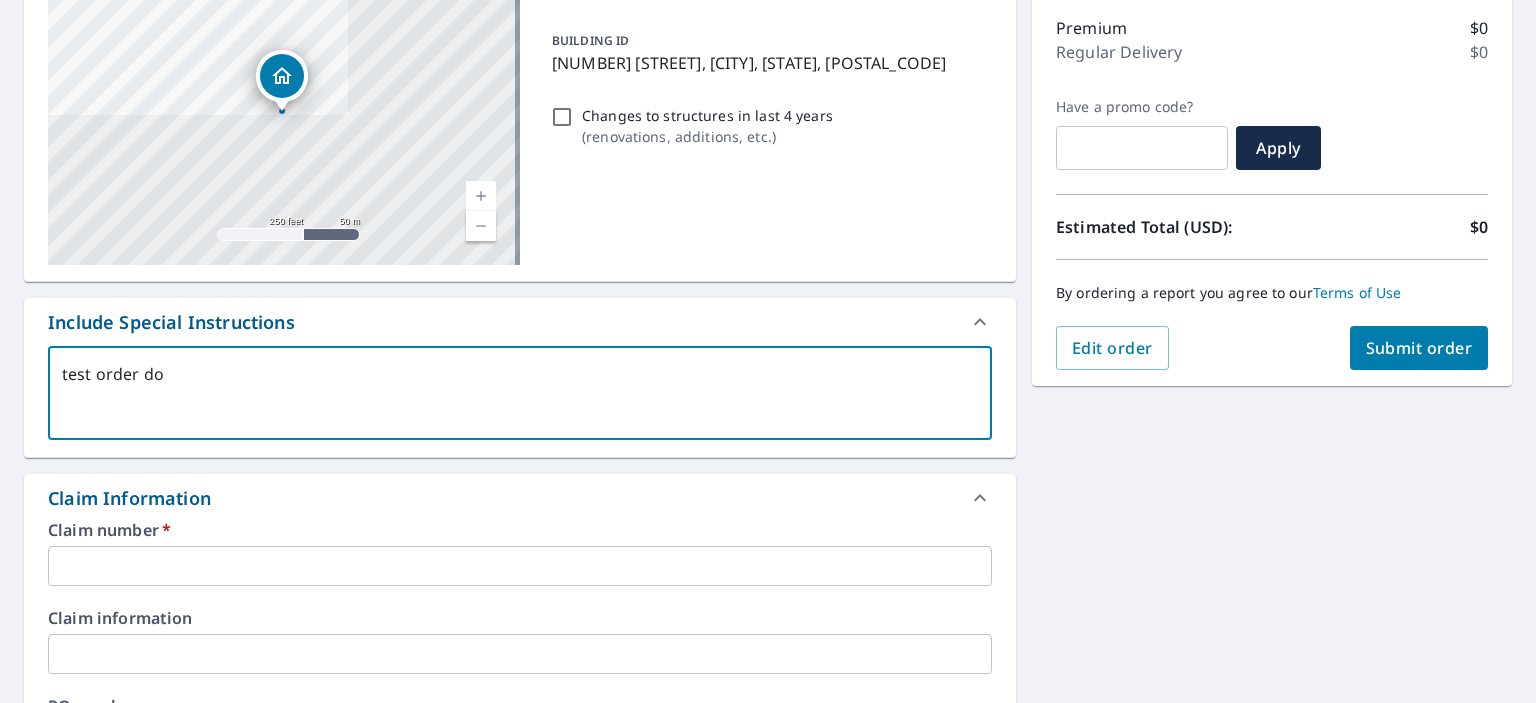 type on "test order do" 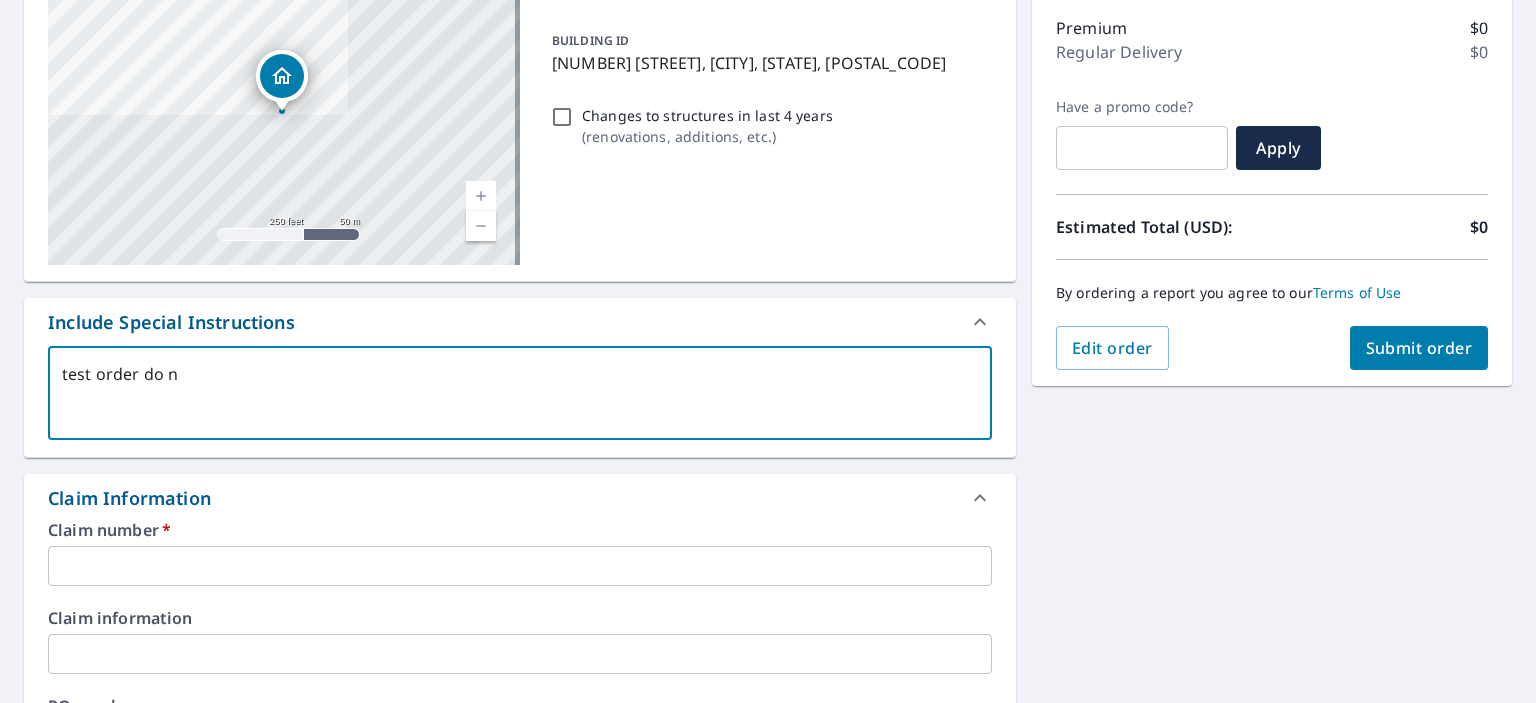 type on "test order do no" 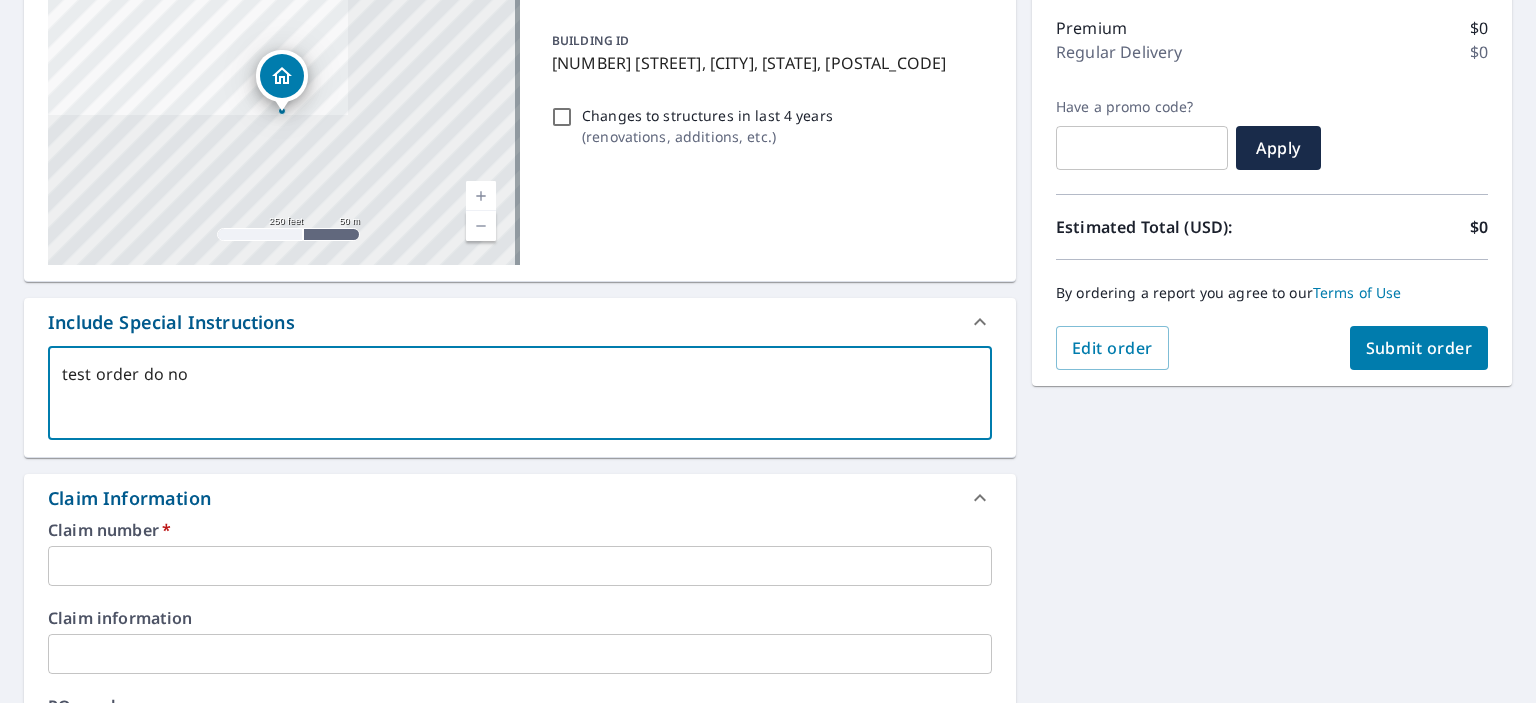 type on "test order do not" 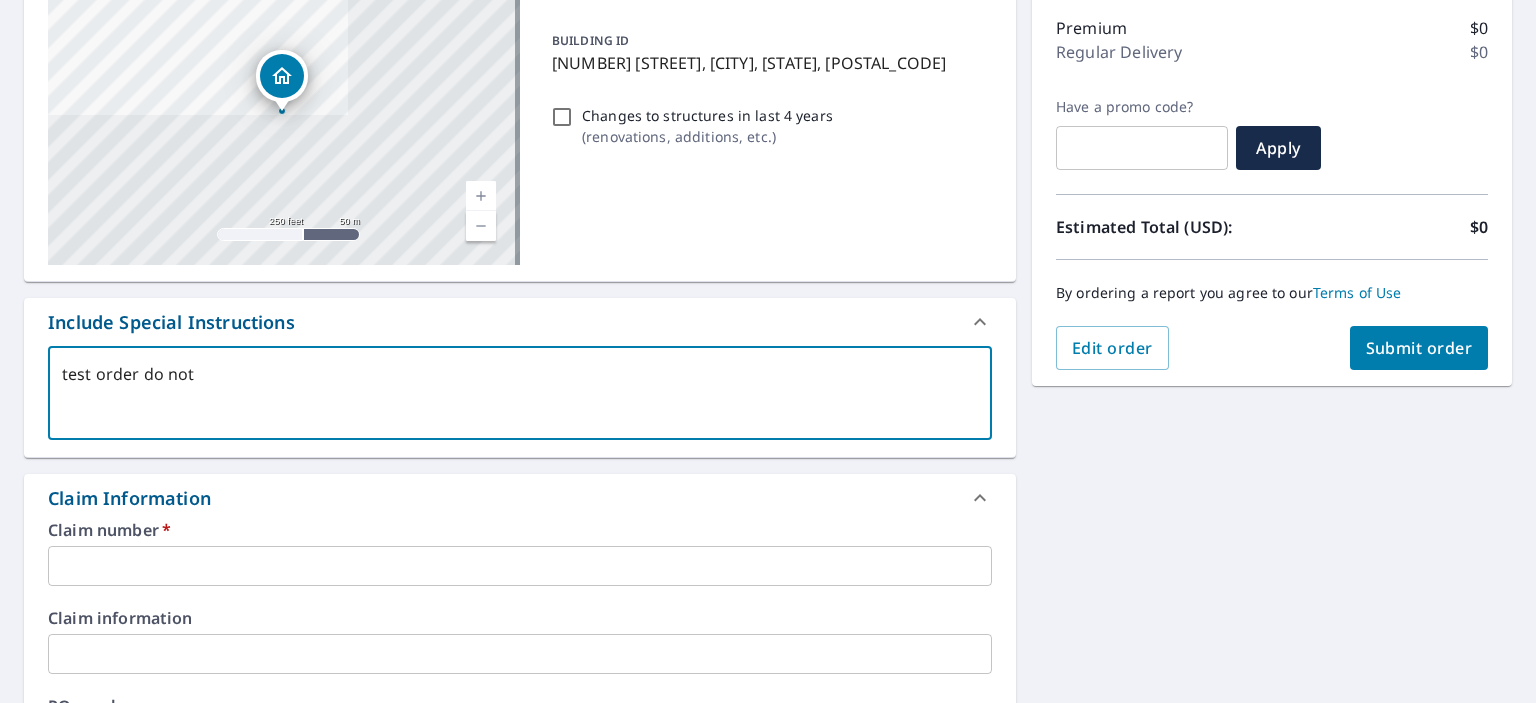 type on "test order do not" 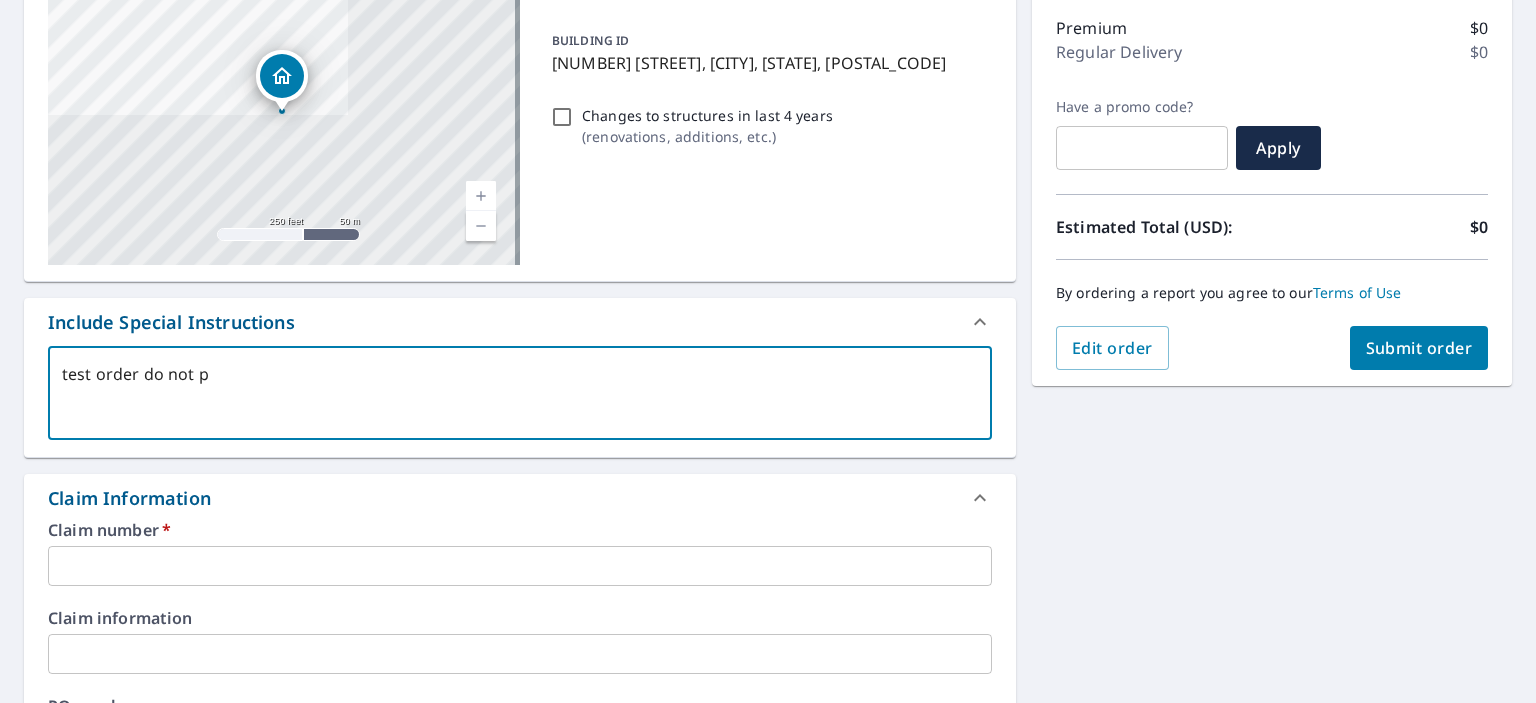type on "test order do not pr" 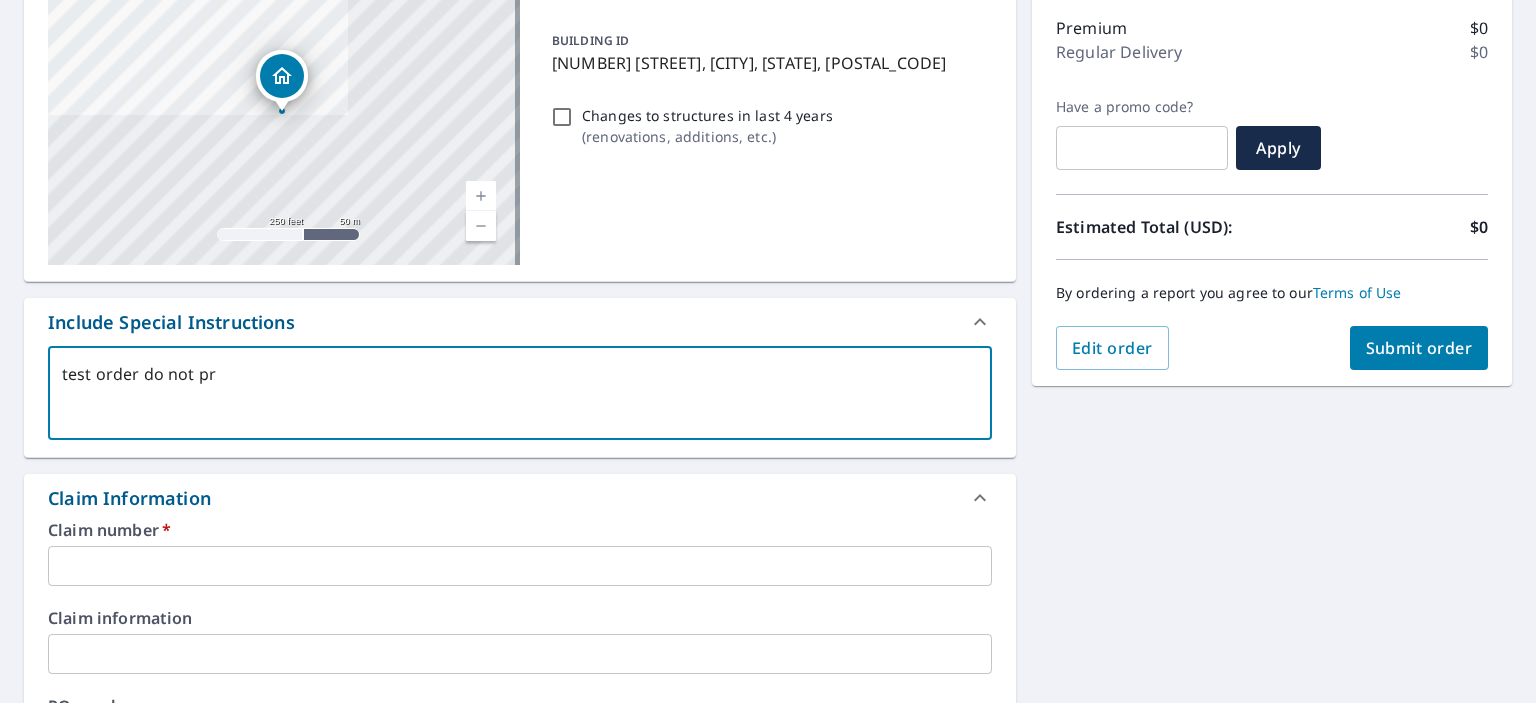 type on "test order do not pro" 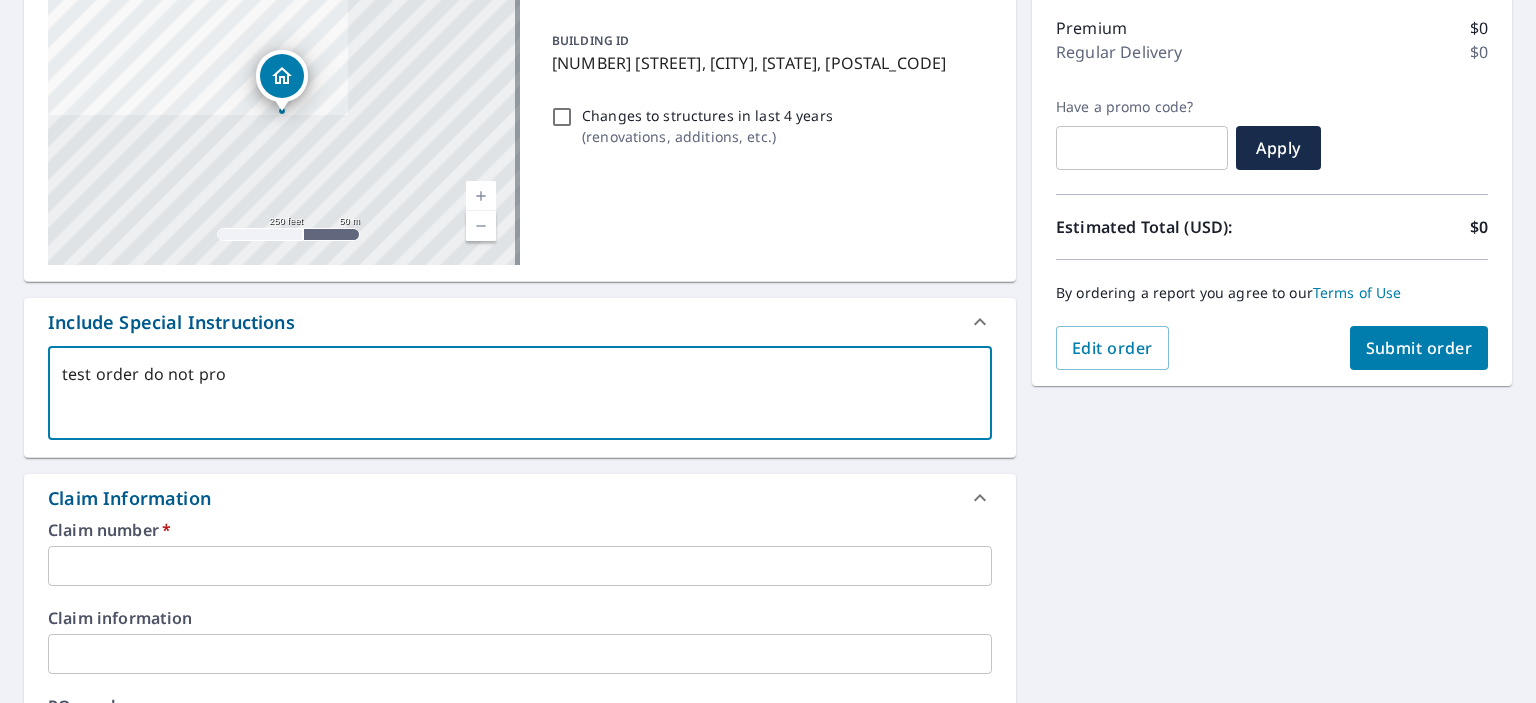 type on "test order do not proc" 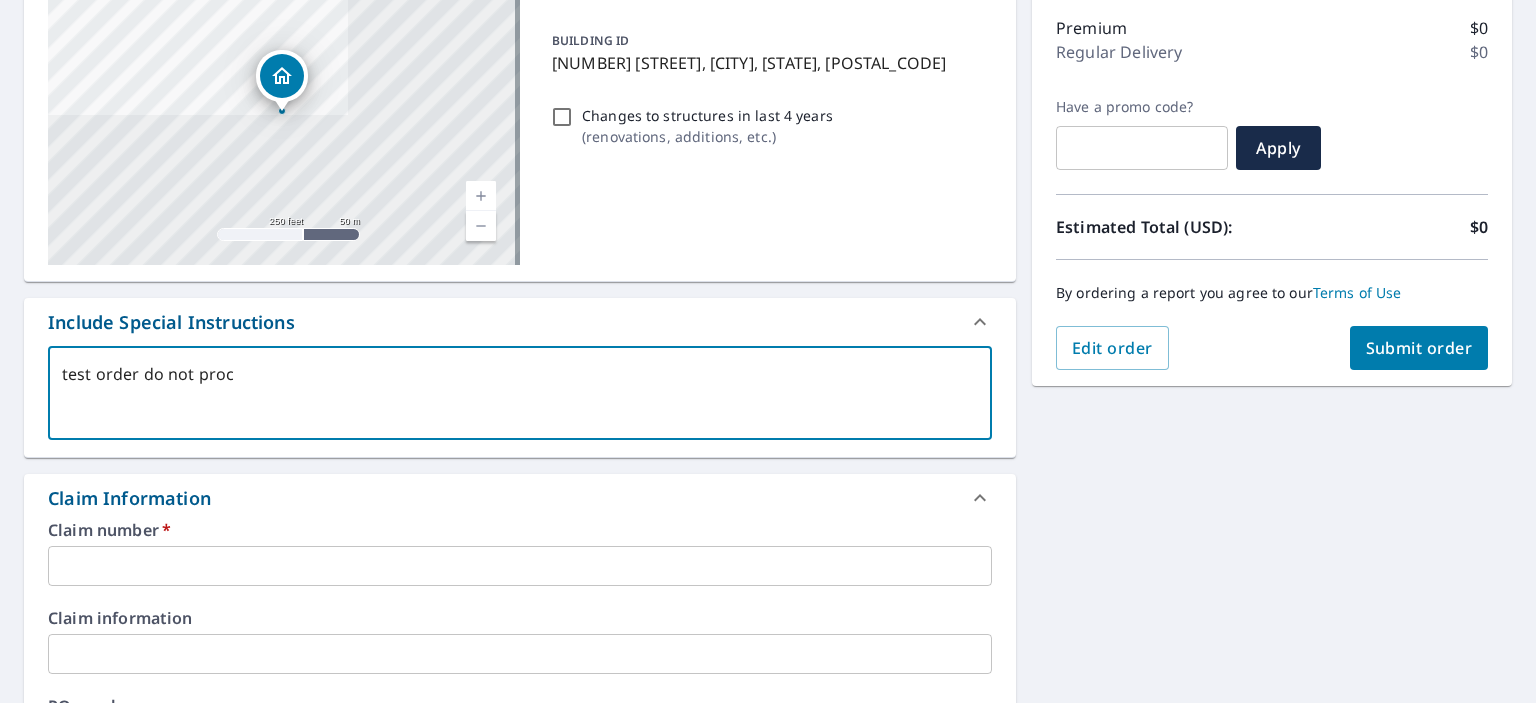 type on "test order do not proce" 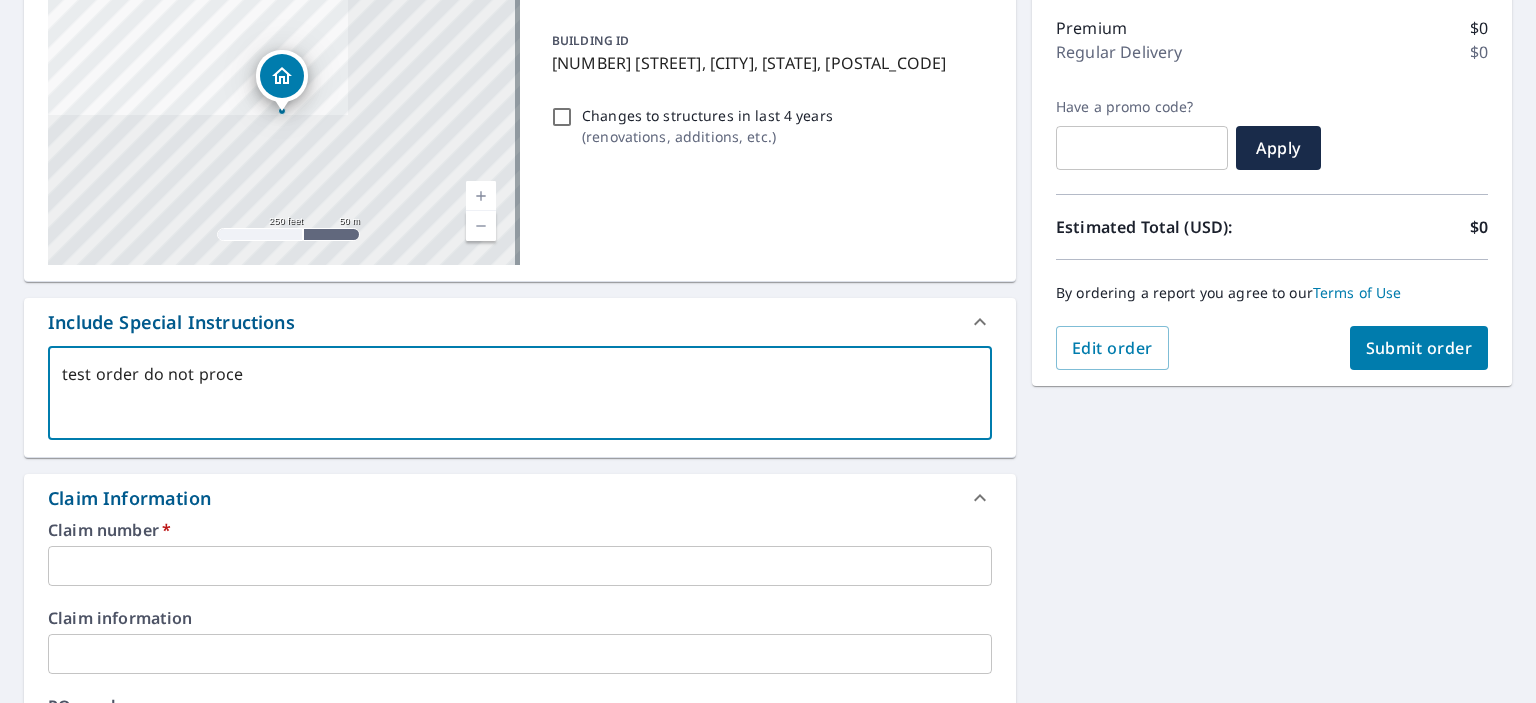 type on "test order do not proces" 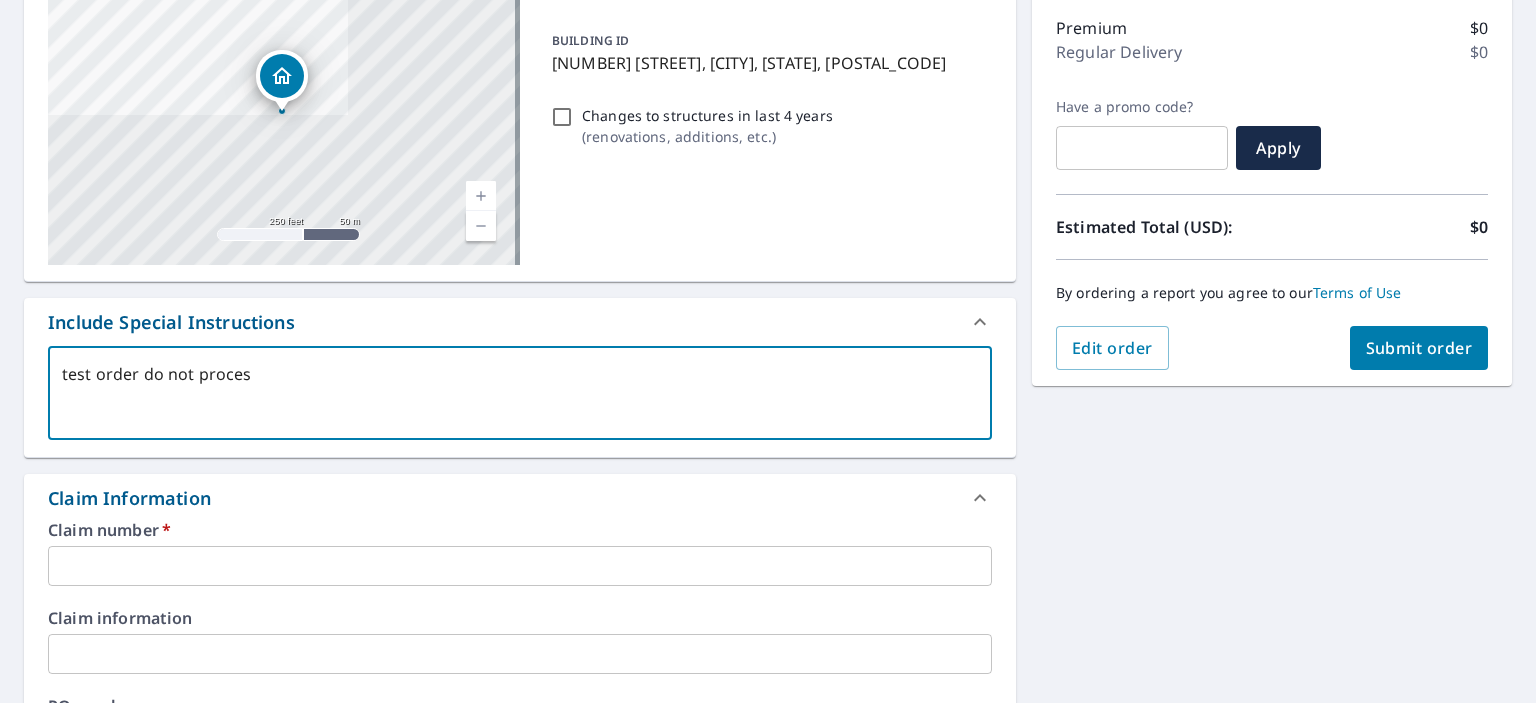 type on "test order do not process" 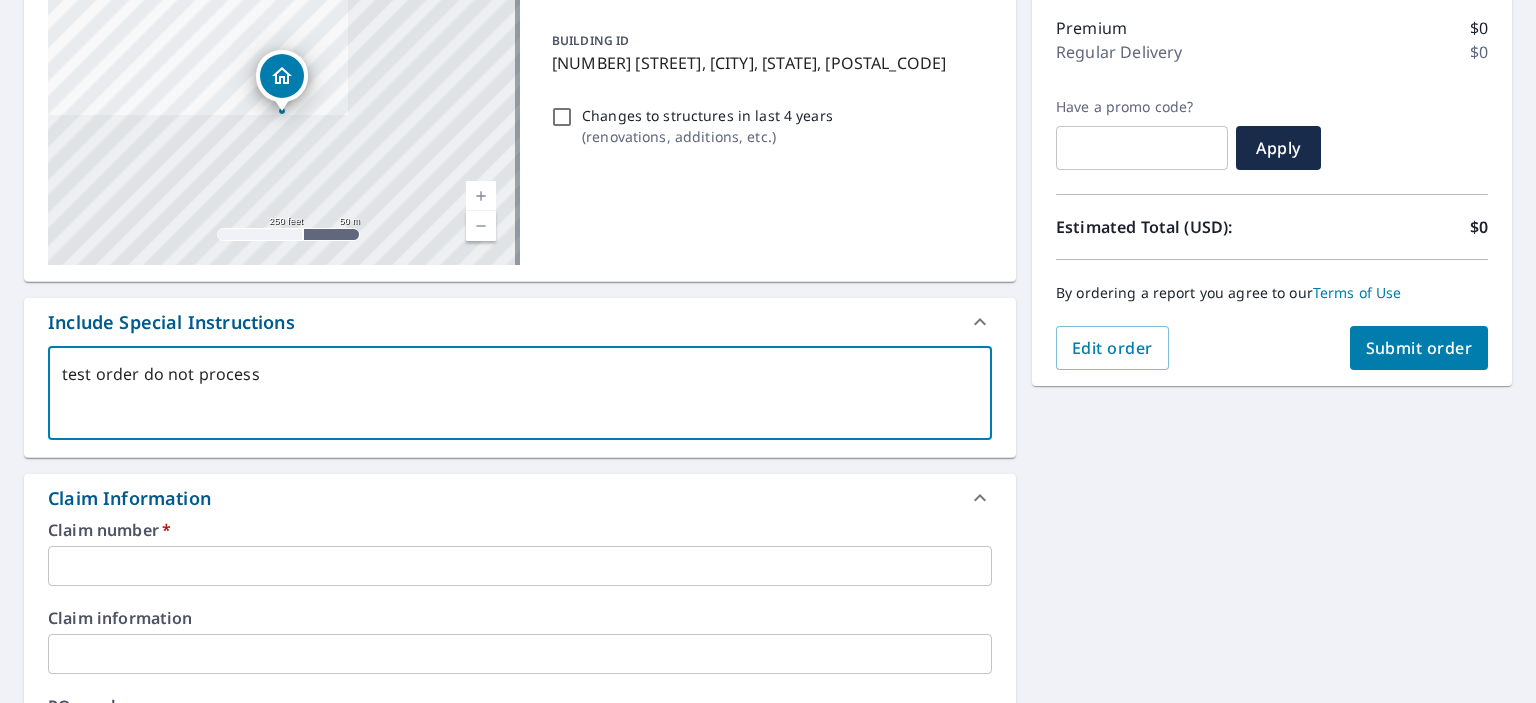 type on "test order do not process" 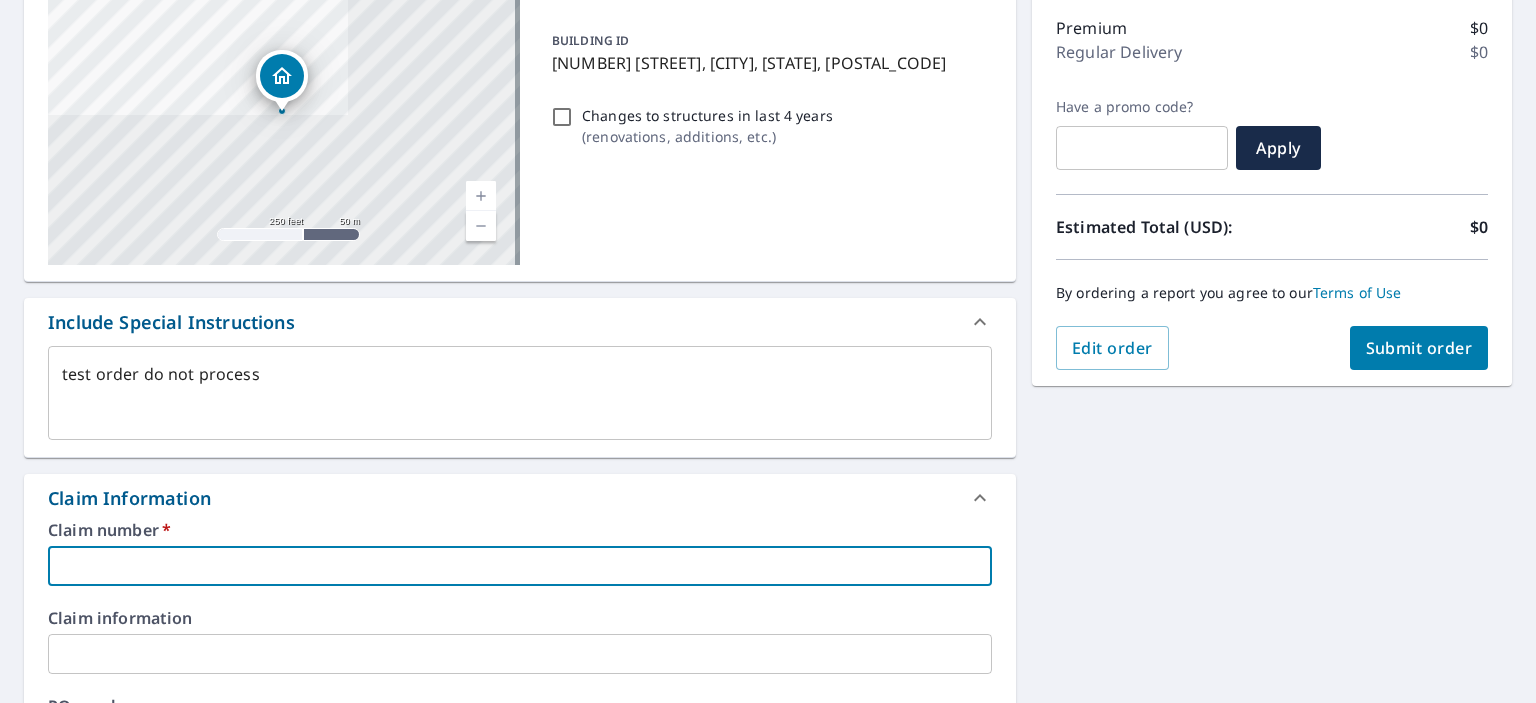 click at bounding box center (520, 566) 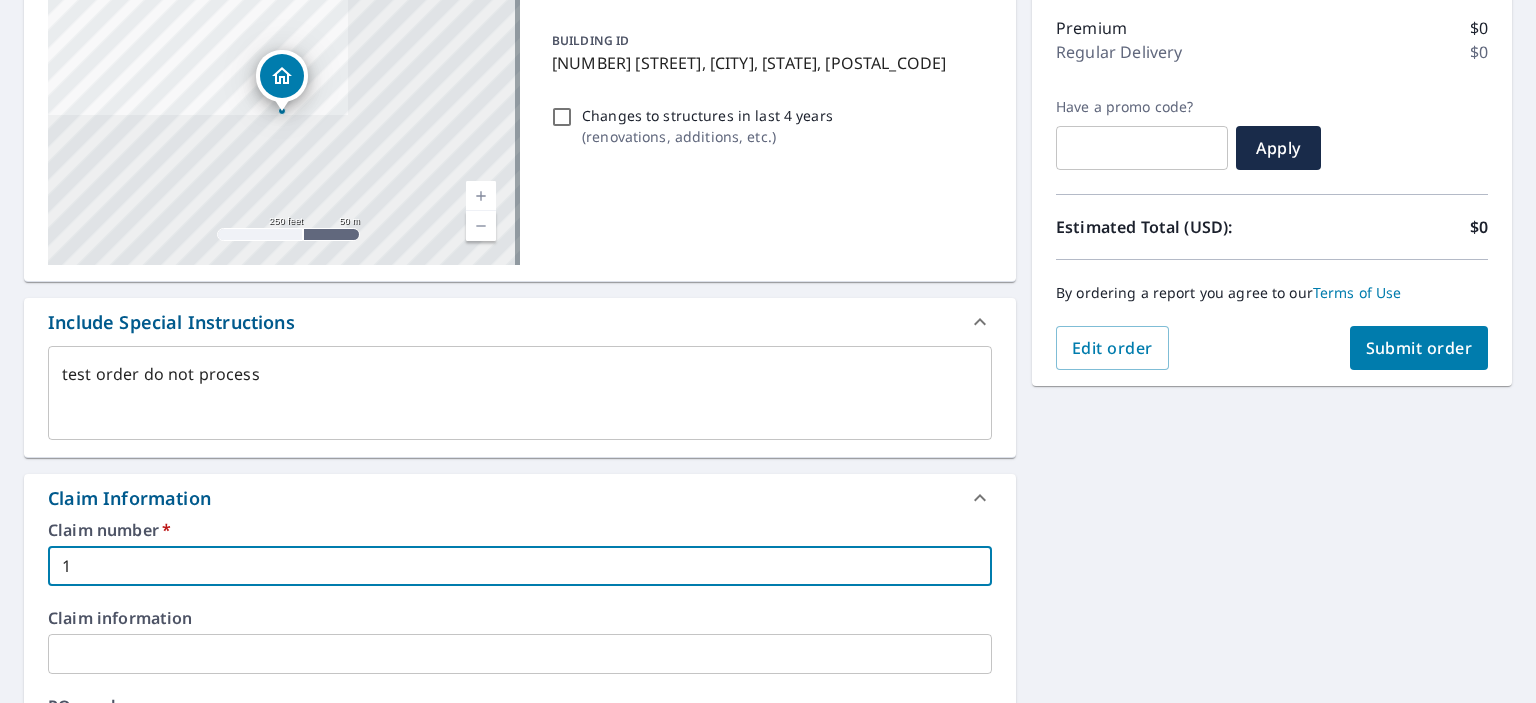 type on "x" 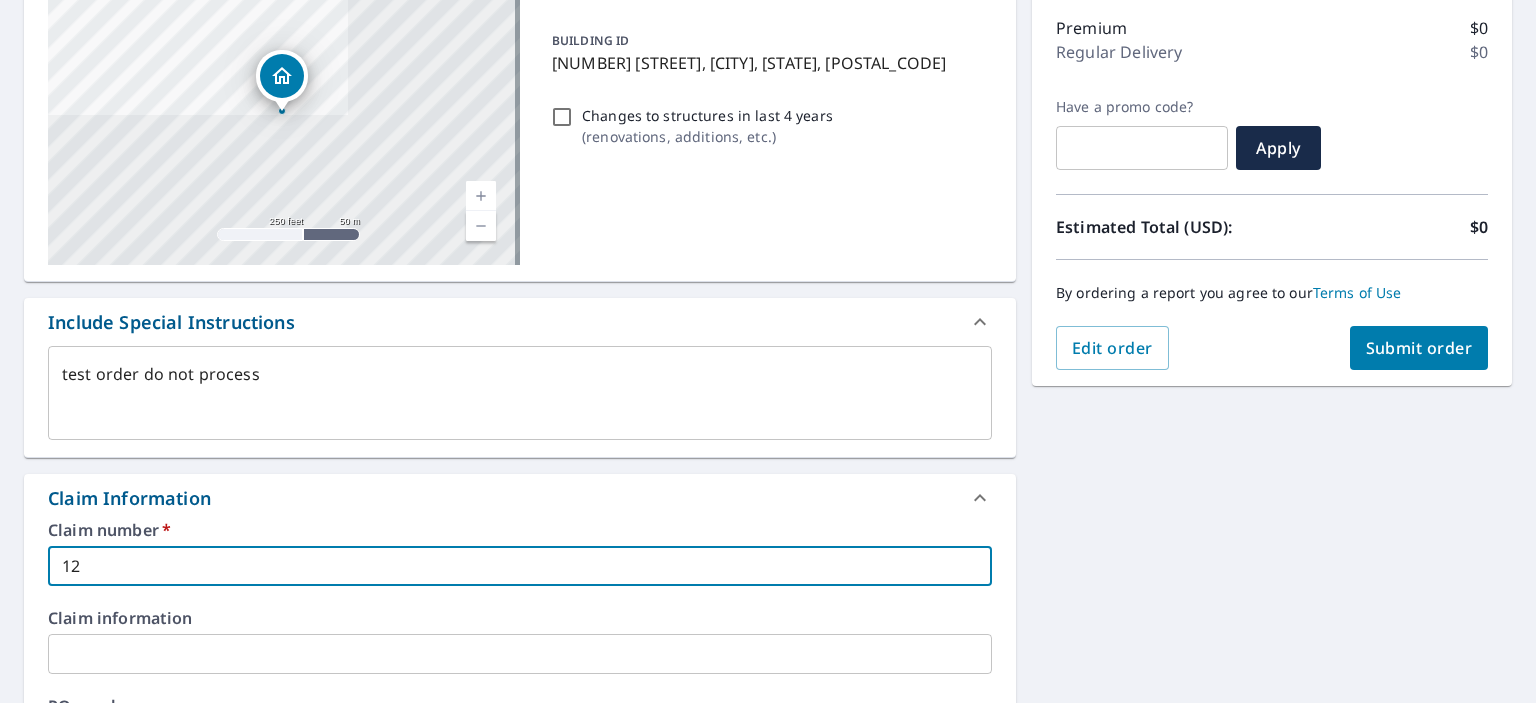 type on "x" 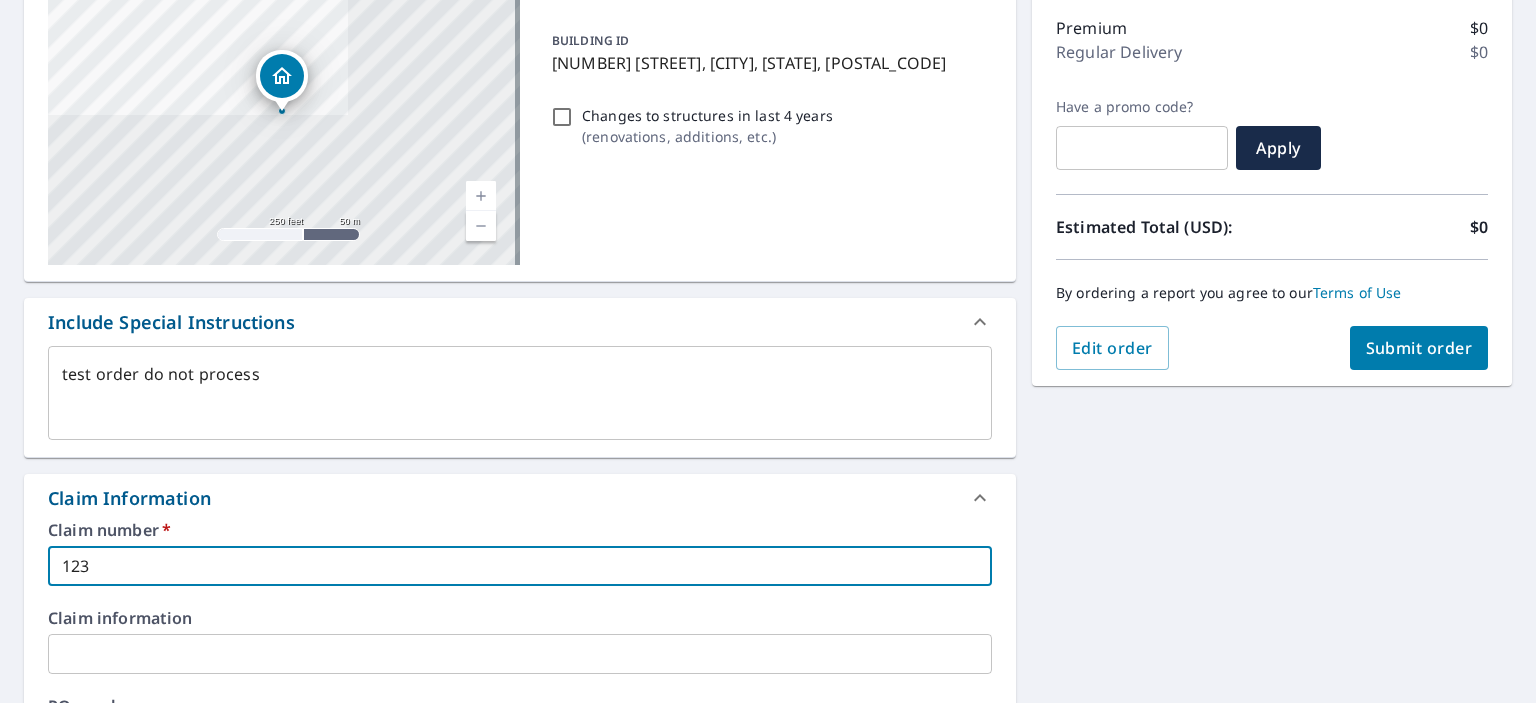 type on "x" 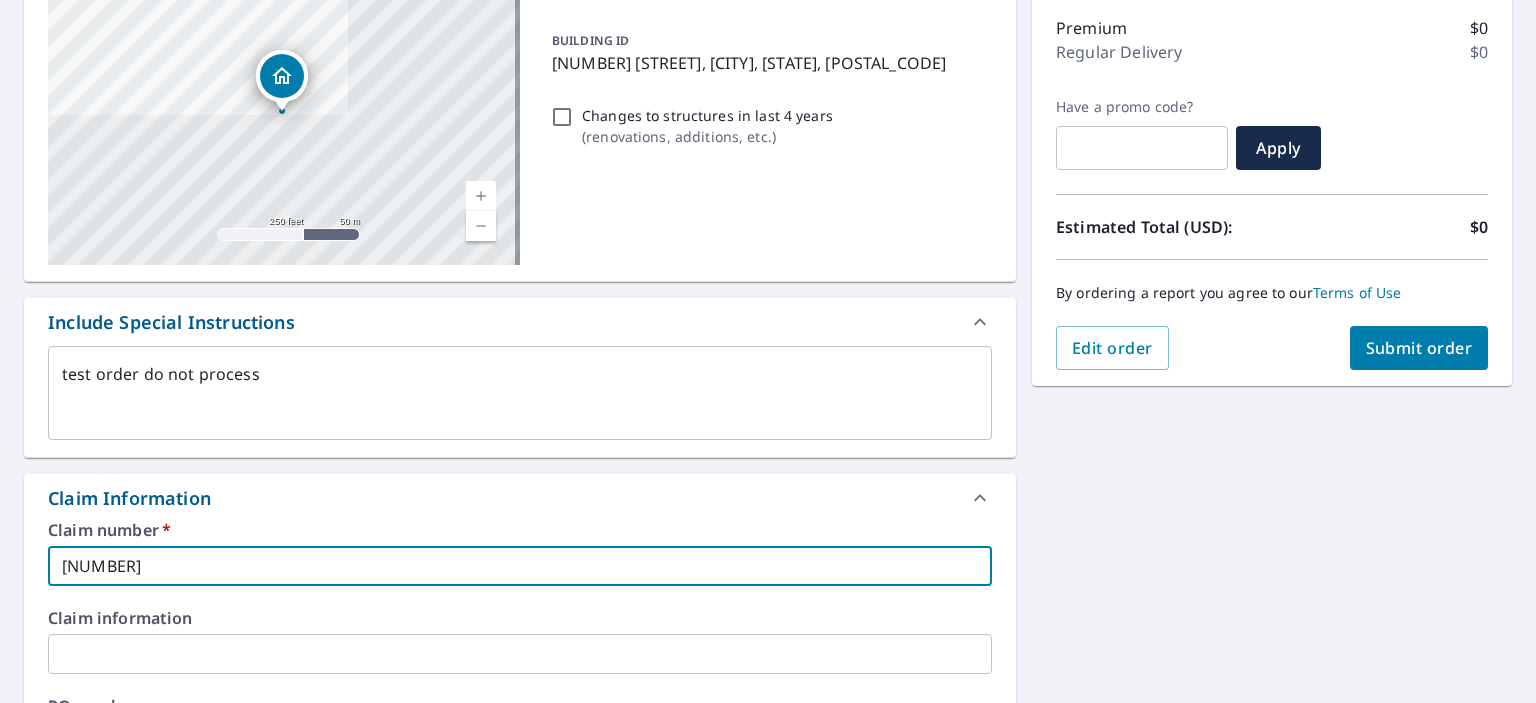 type on "x" 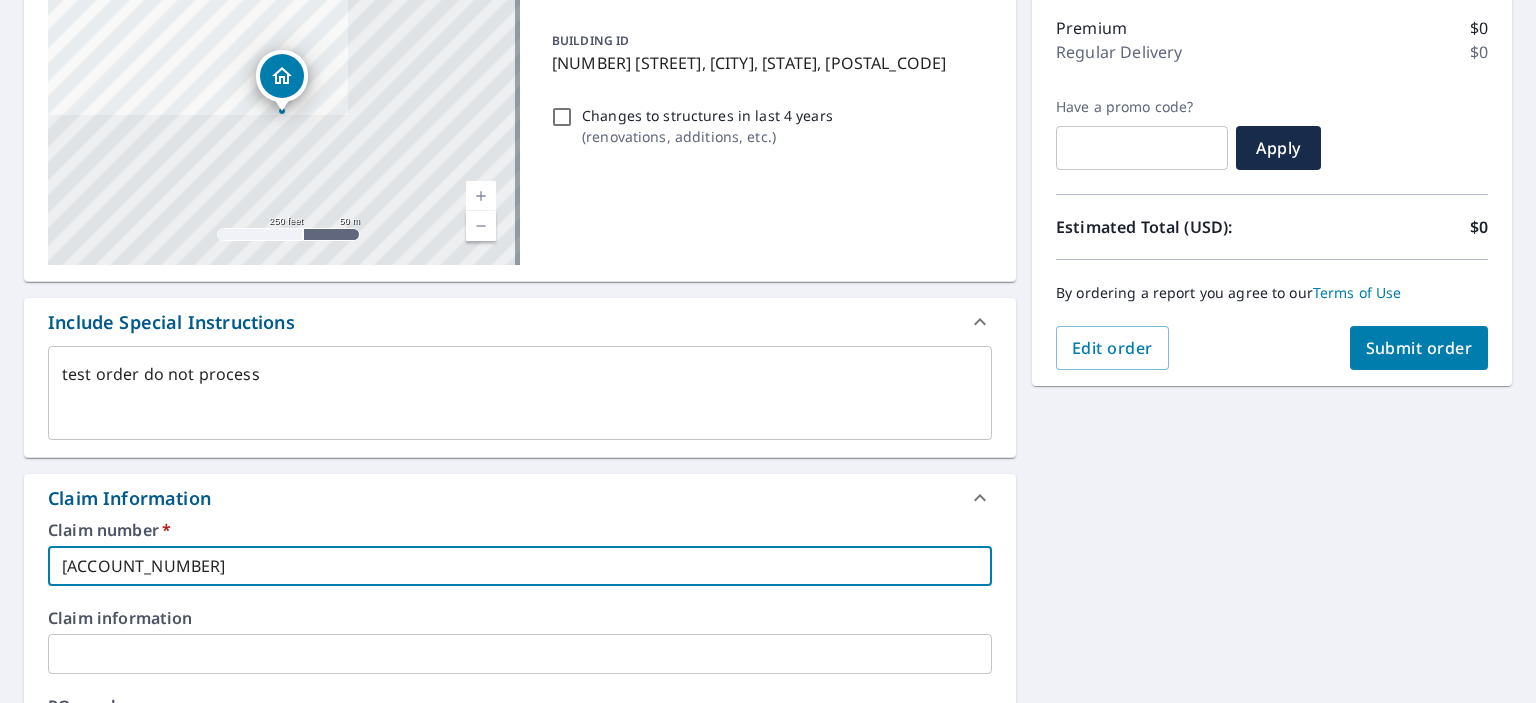 type on "x" 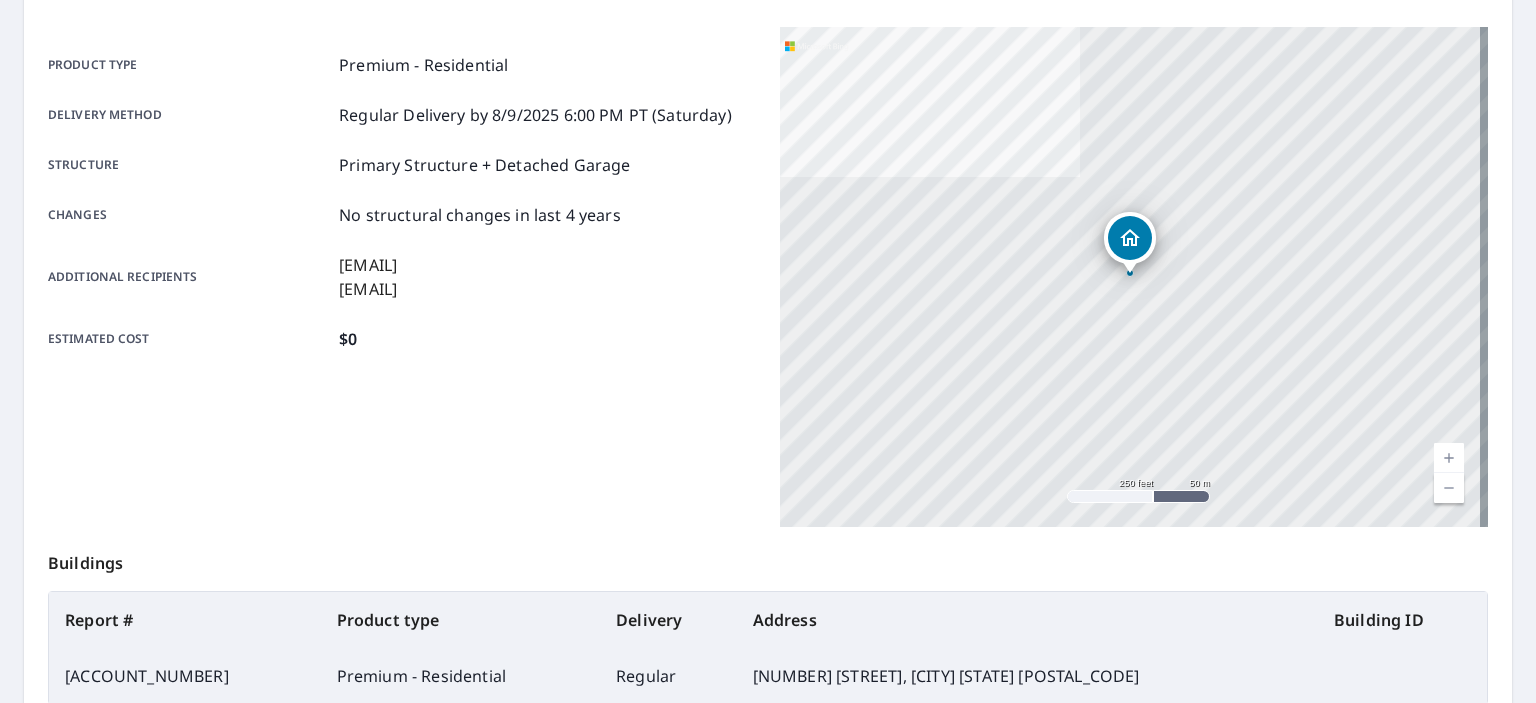 scroll, scrollTop: 472, scrollLeft: 0, axis: vertical 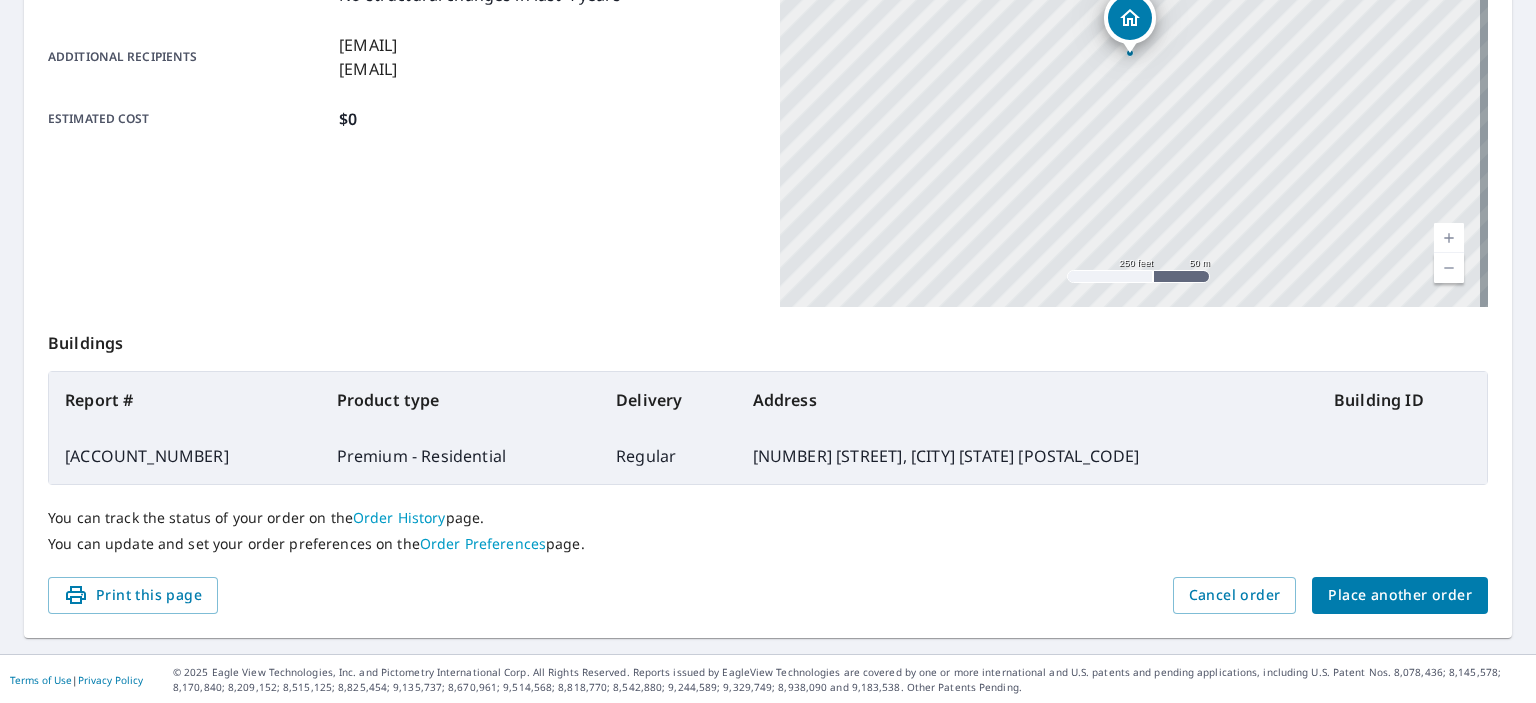click on "[ACCOUNT_NUMBER]" at bounding box center [185, 456] 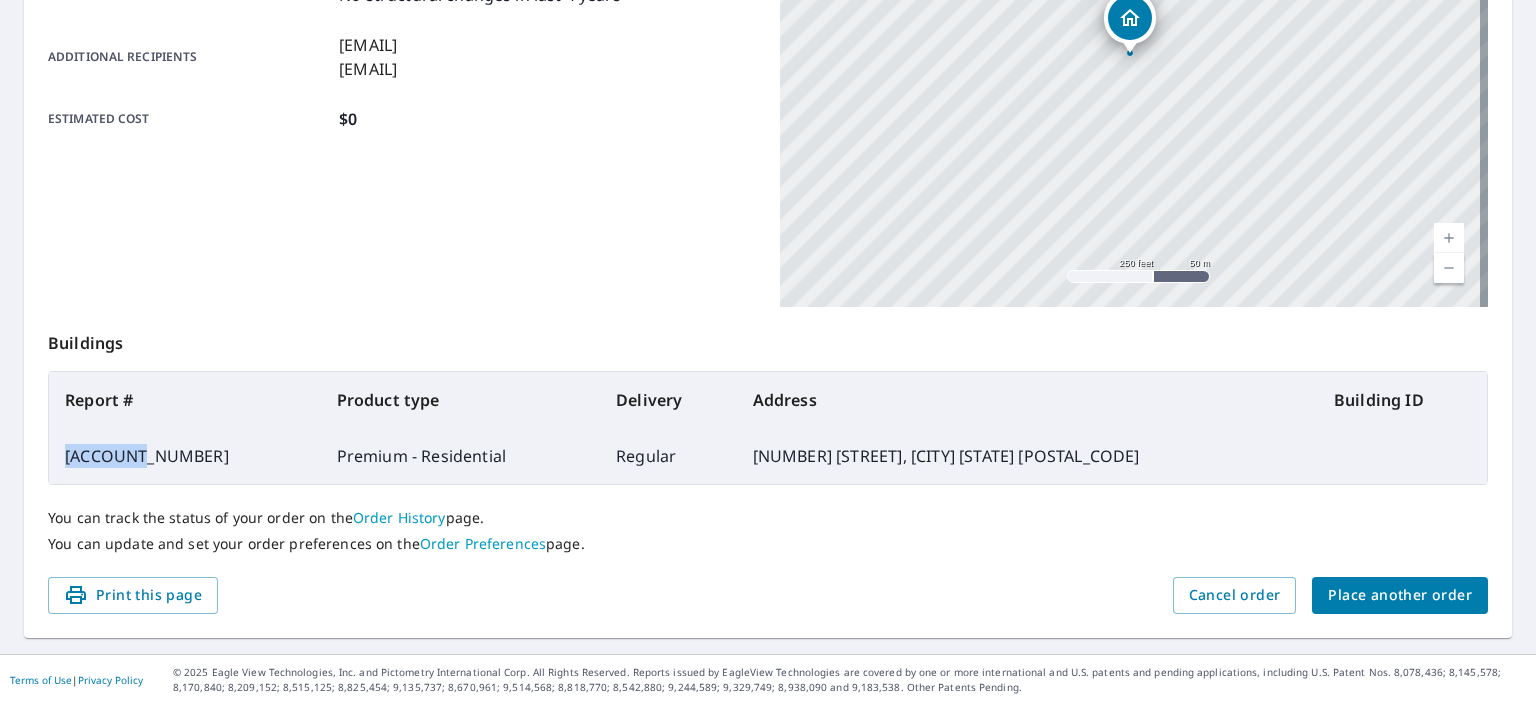 click on "[ACCOUNT_NUMBER]" at bounding box center (185, 456) 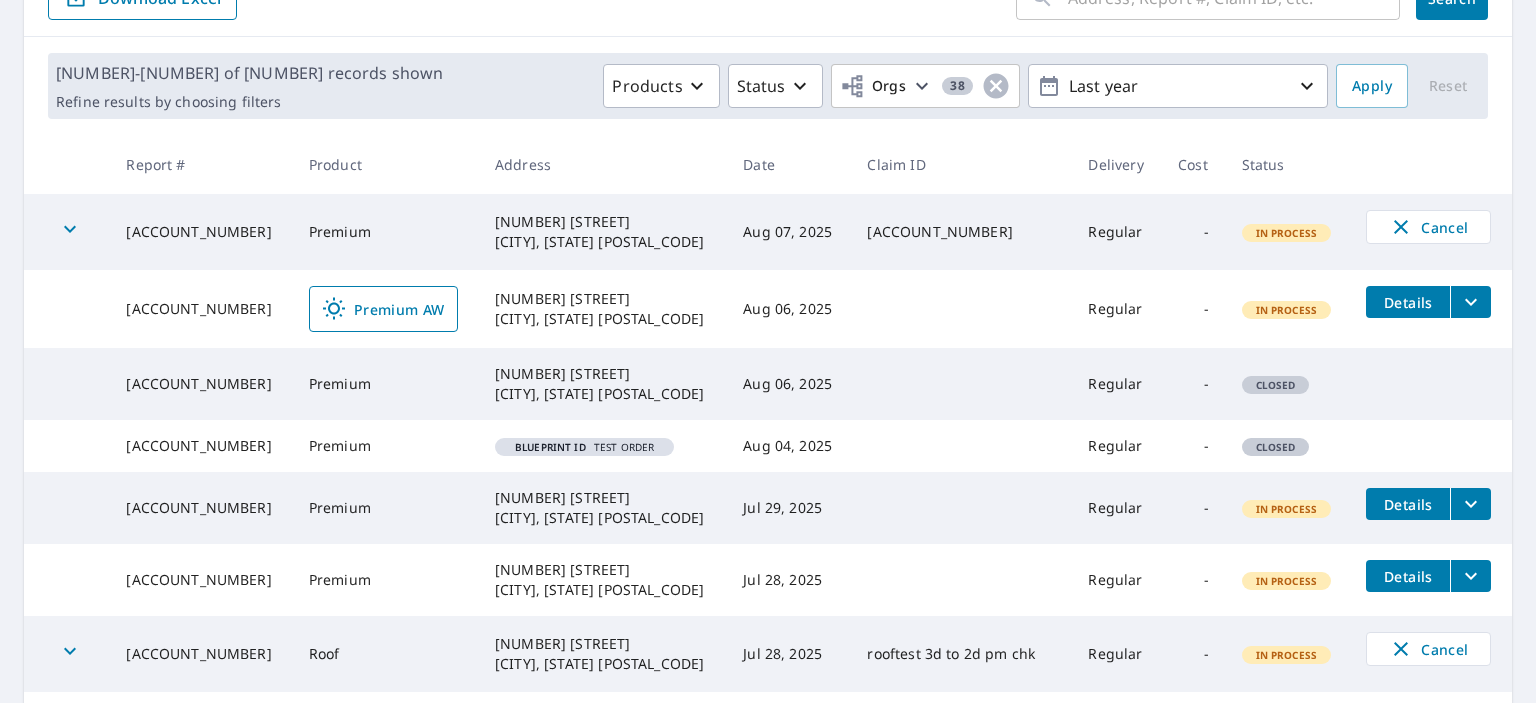 scroll, scrollTop: 604, scrollLeft: 0, axis: vertical 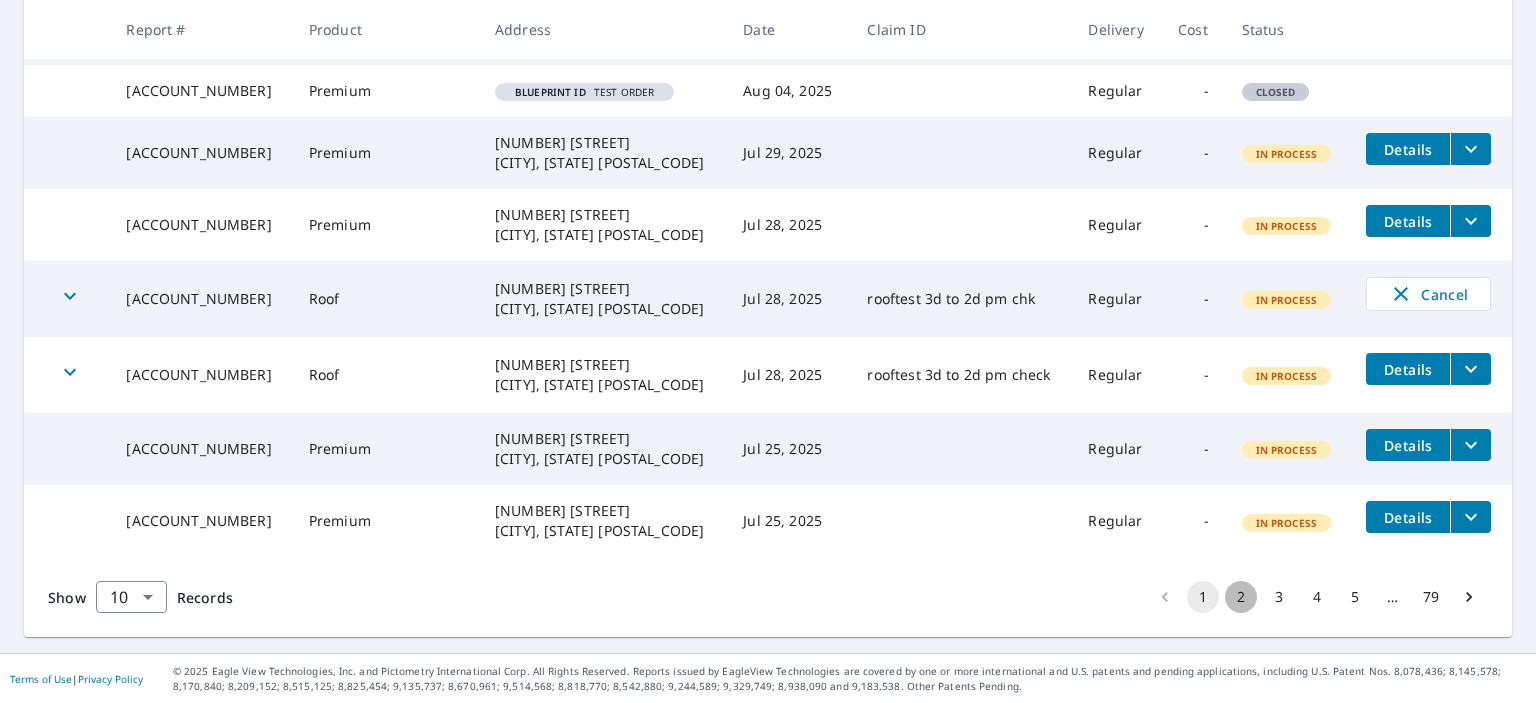 click on "2" at bounding box center [1241, 597] 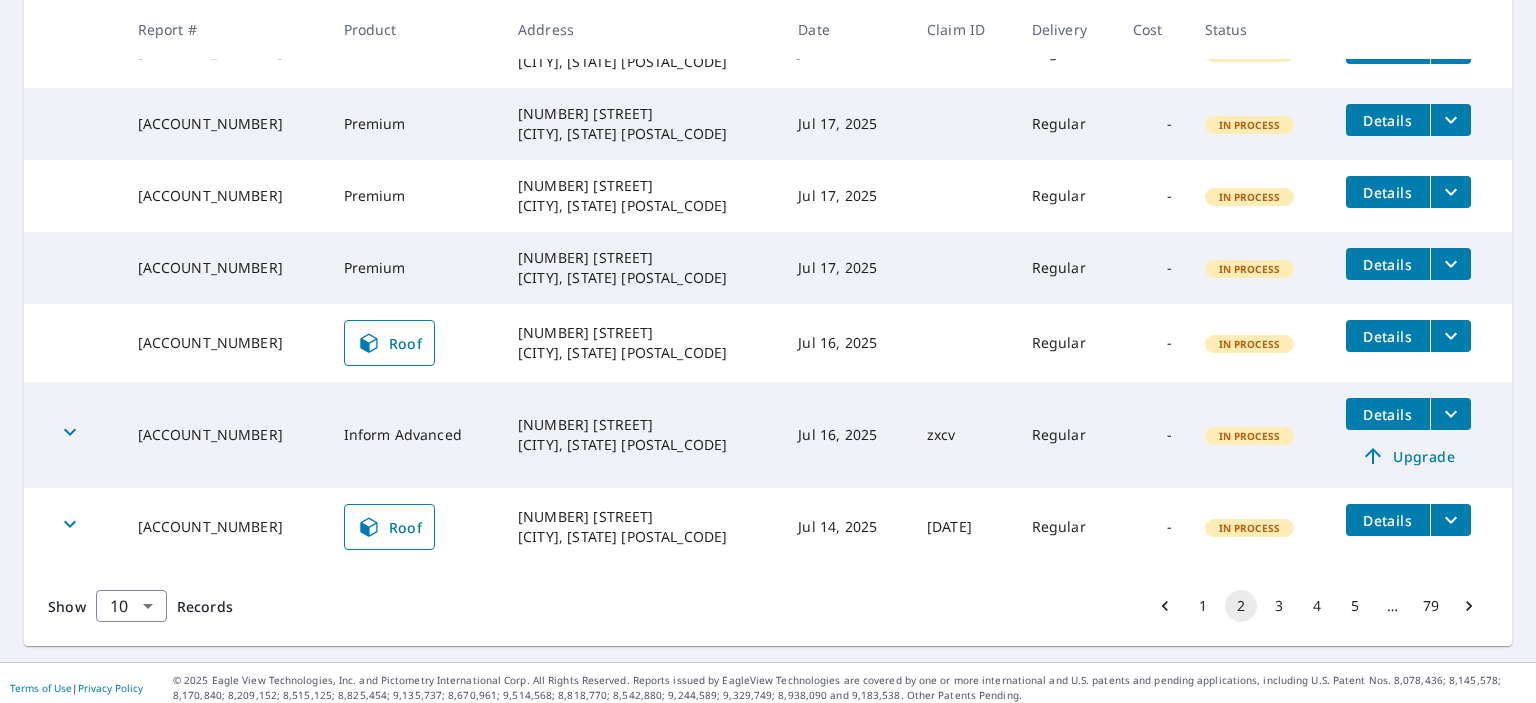 scroll, scrollTop: 648, scrollLeft: 0, axis: vertical 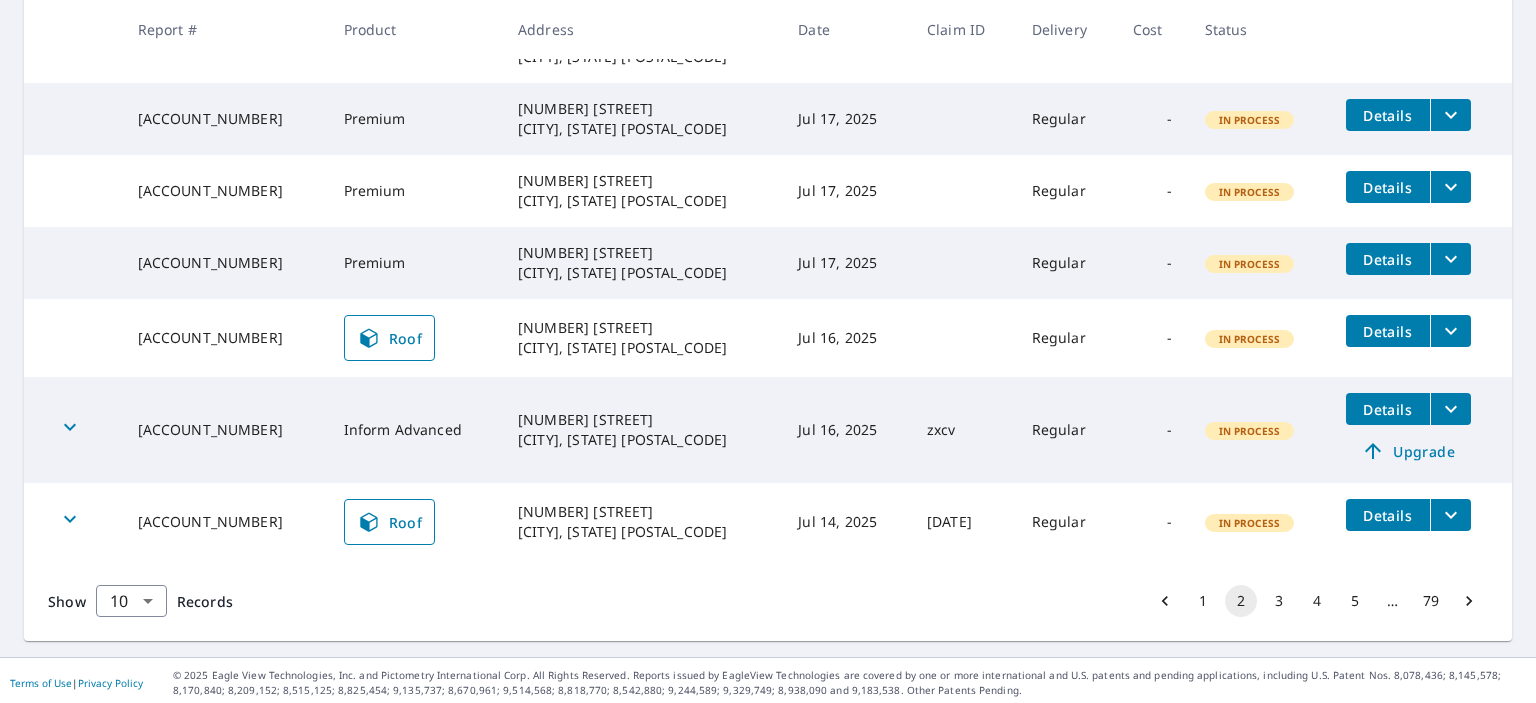 click on "[ACCOUNT_NUMBER]" at bounding box center (225, 338) 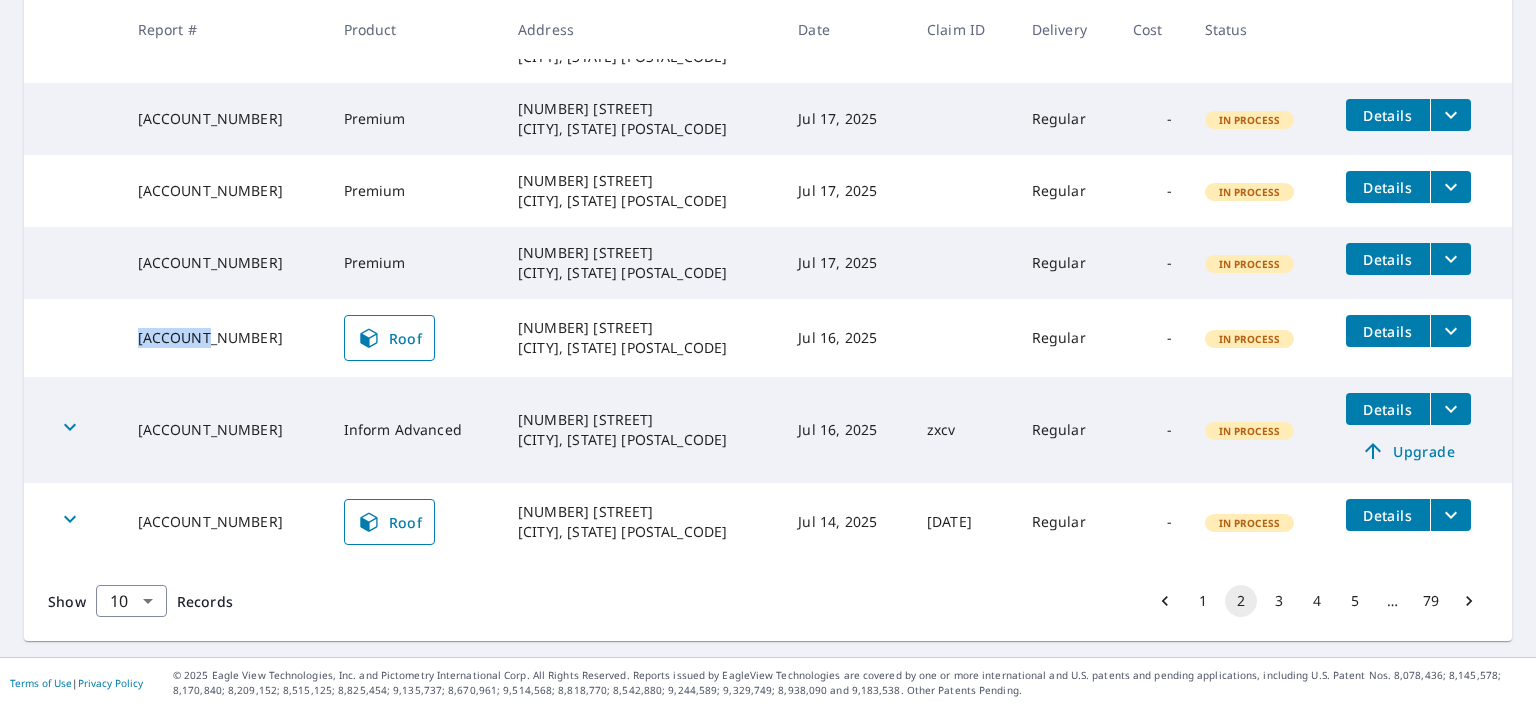 click on "[ACCOUNT_NUMBER]" at bounding box center (225, 338) 